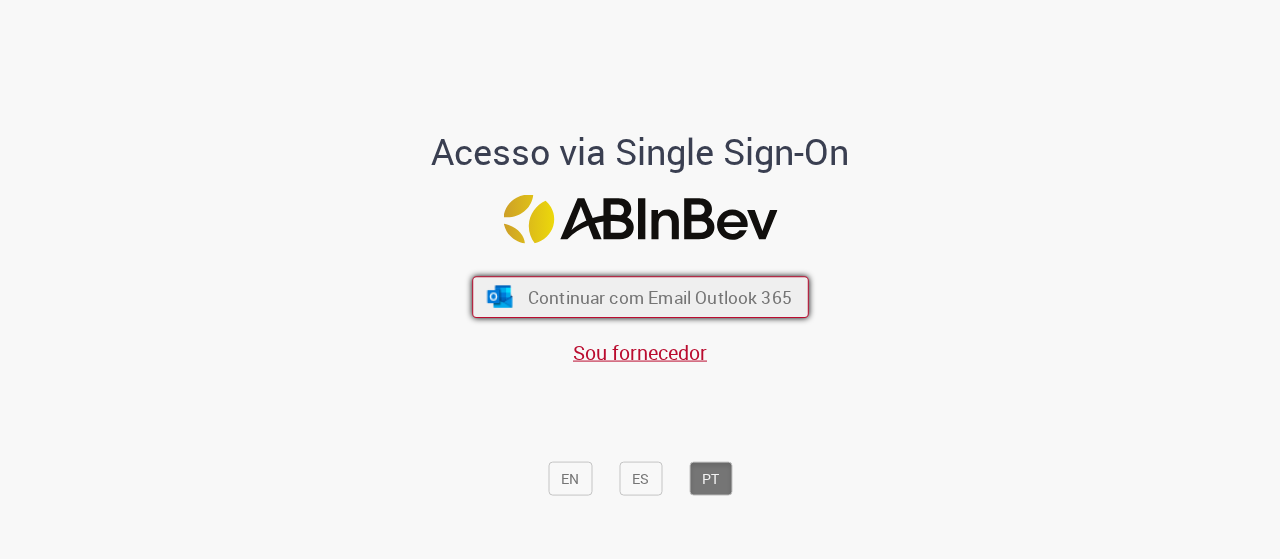scroll, scrollTop: 0, scrollLeft: 0, axis: both 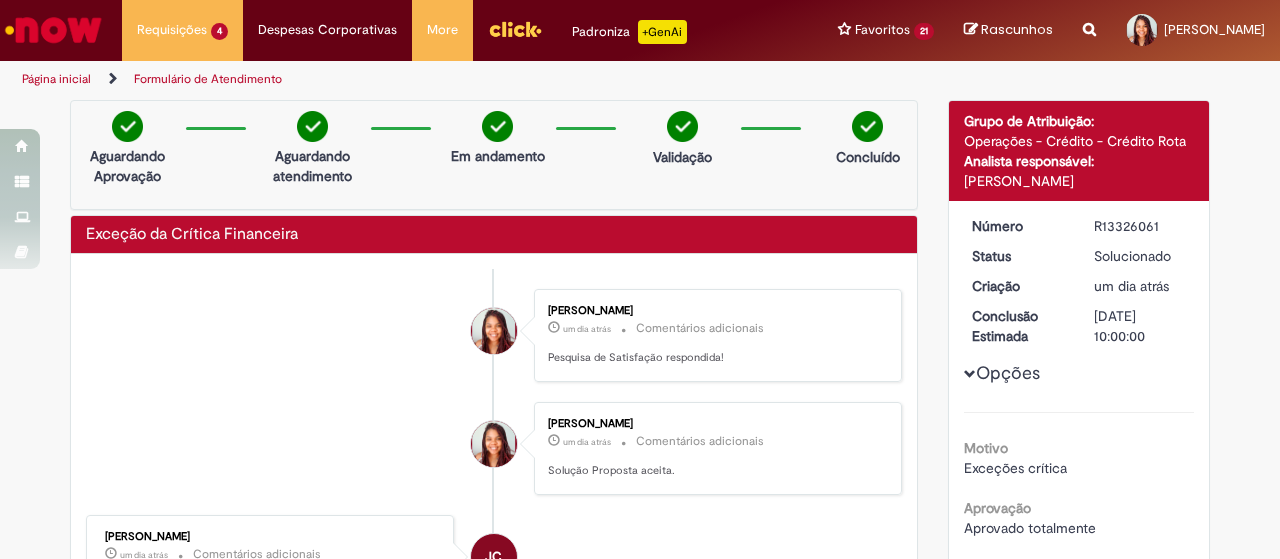 click at bounding box center (515, 29) 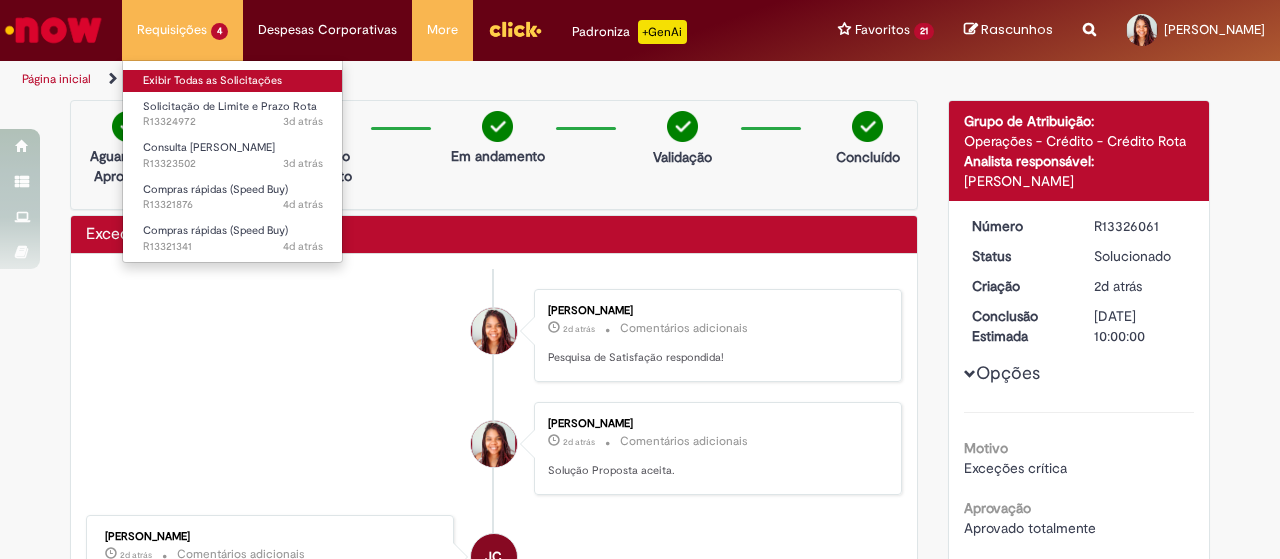click on "Exibir Todas as Solicitações" at bounding box center (233, 81) 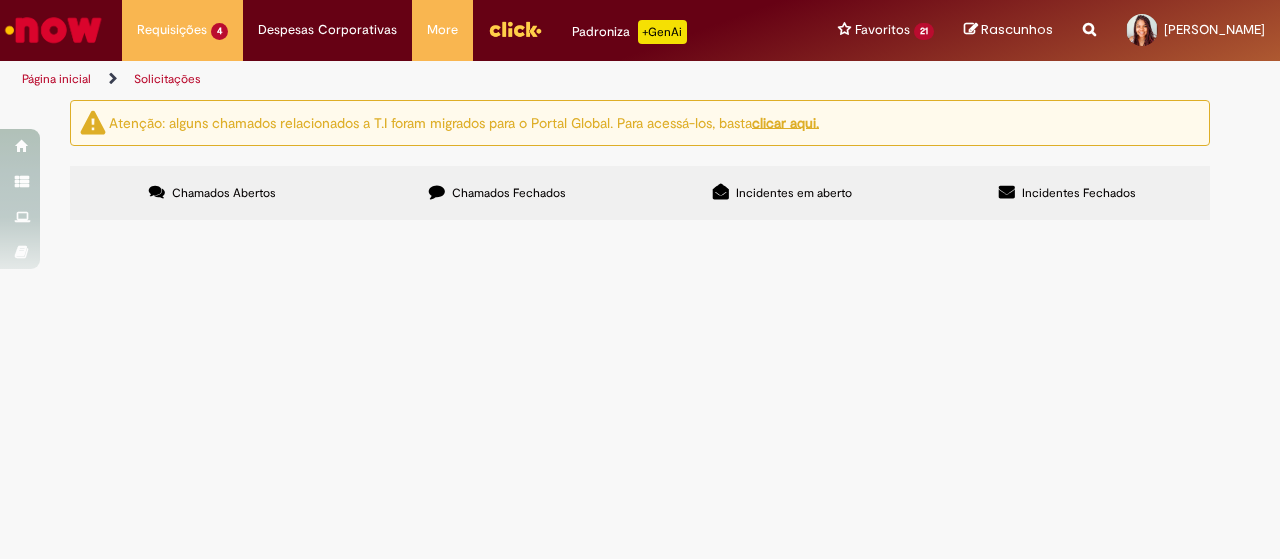 click on "Chamados Fechados" at bounding box center [509, 193] 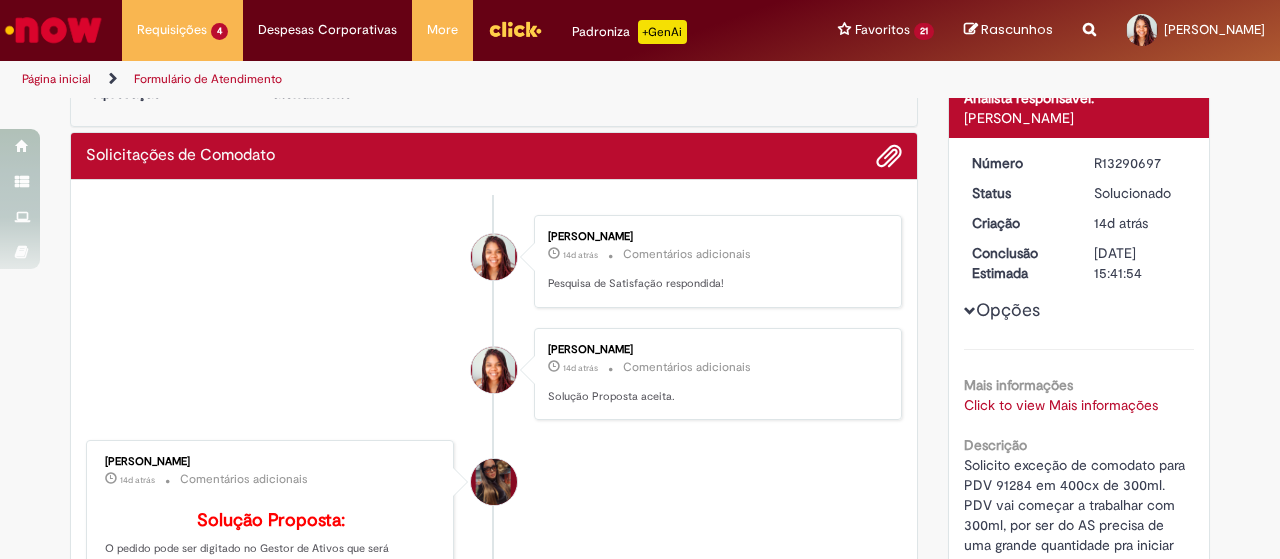 scroll, scrollTop: 166, scrollLeft: 0, axis: vertical 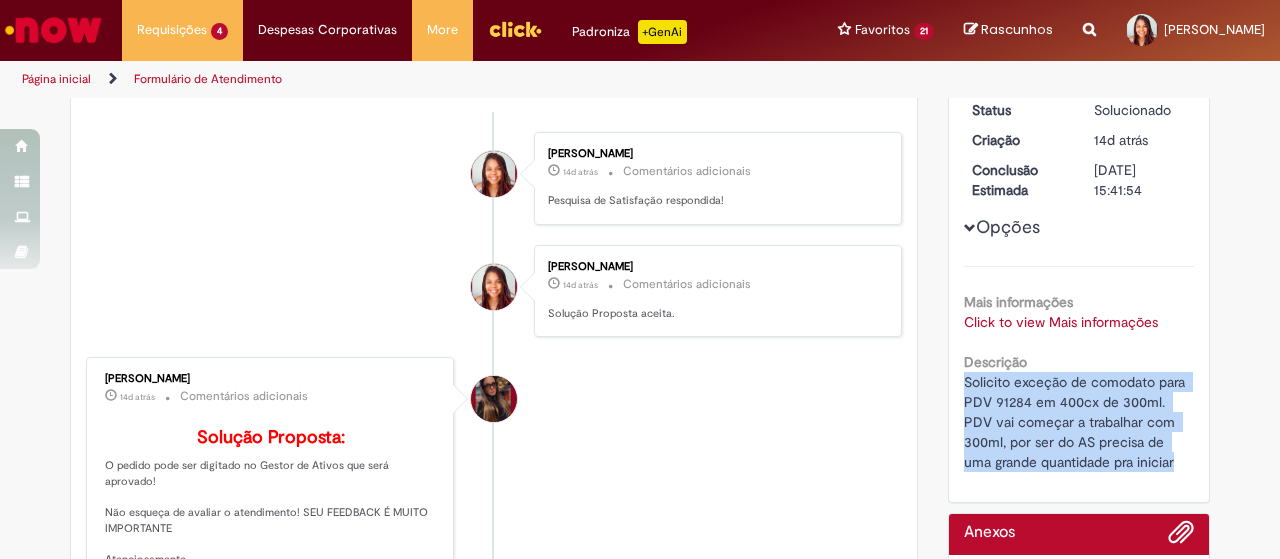 drag, startPoint x: 1150, startPoint y: 441, endPoint x: 948, endPoint y: 367, distance: 215.12787 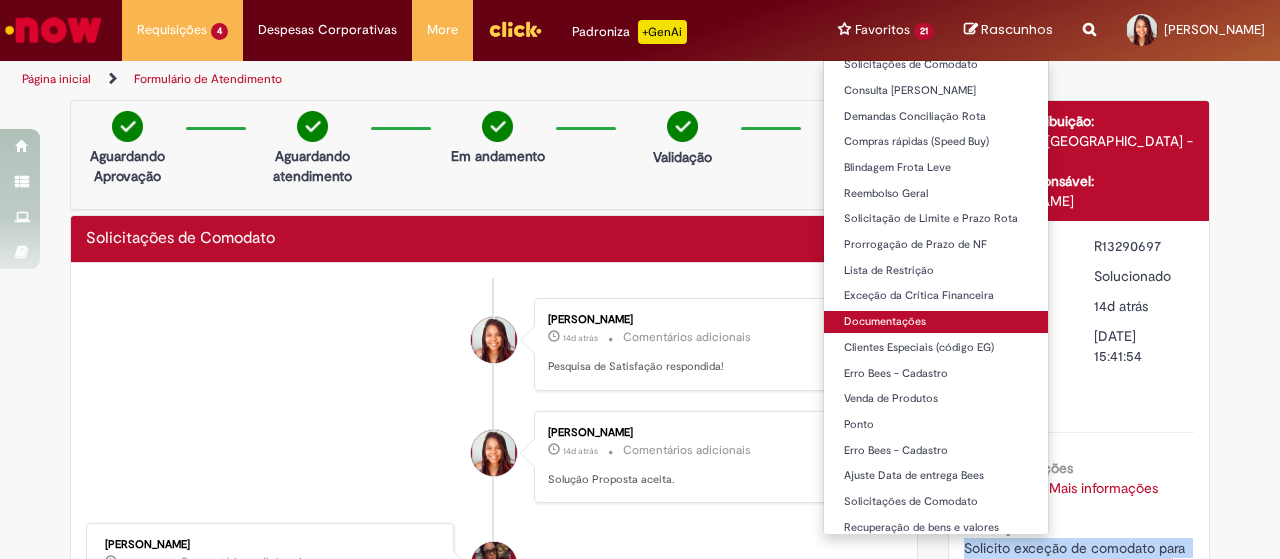scroll, scrollTop: 117, scrollLeft: 0, axis: vertical 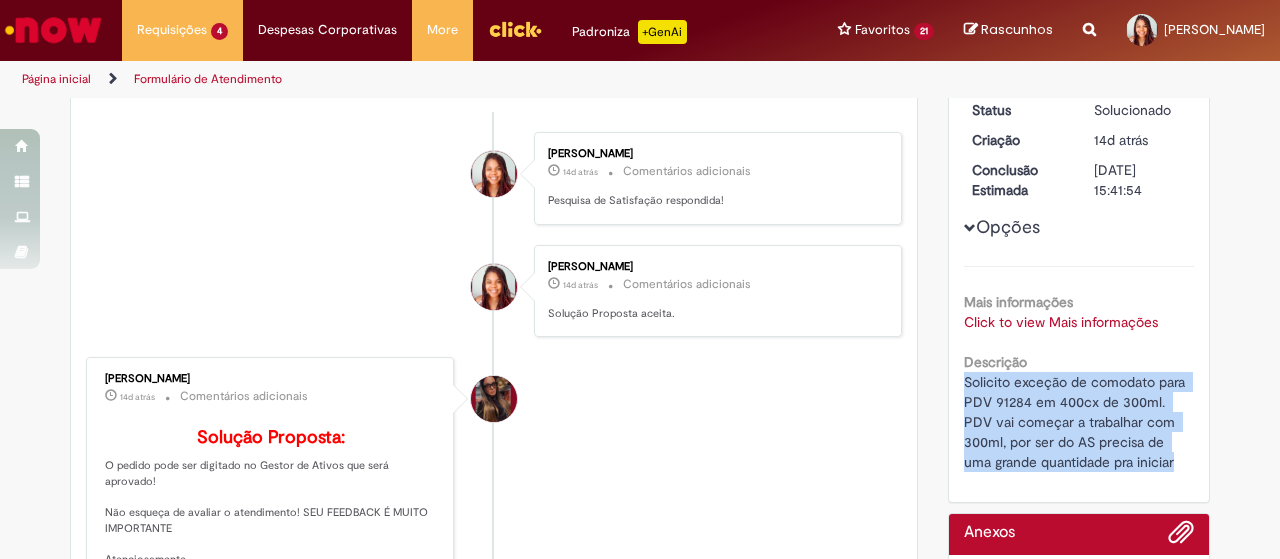 click on "Click to view Mais informações" at bounding box center (1061, 322) 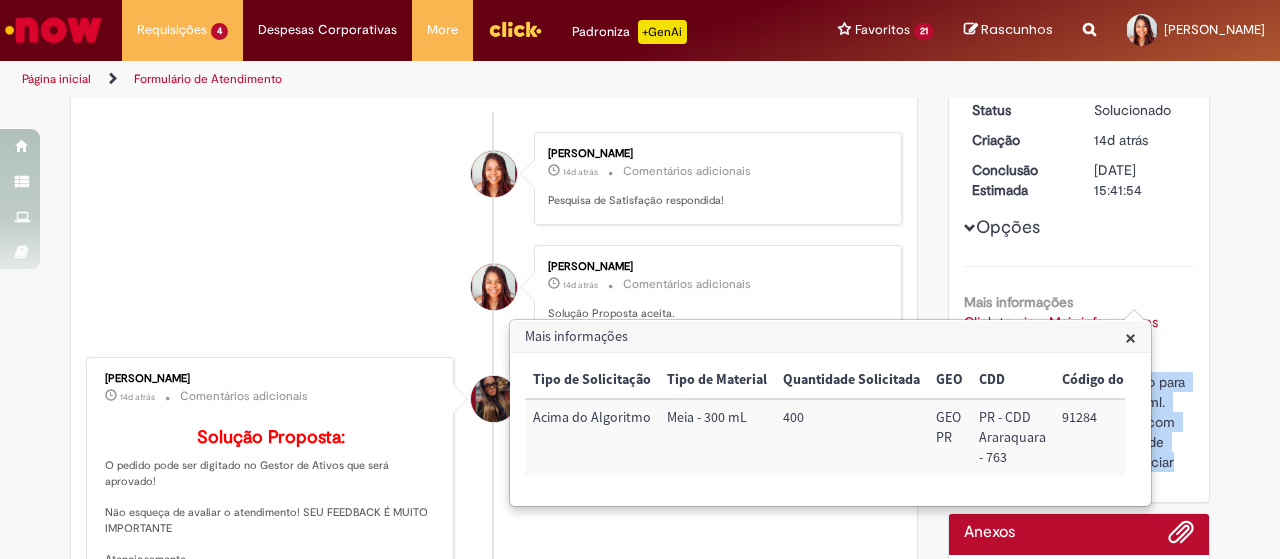 scroll, scrollTop: 0, scrollLeft: 28, axis: horizontal 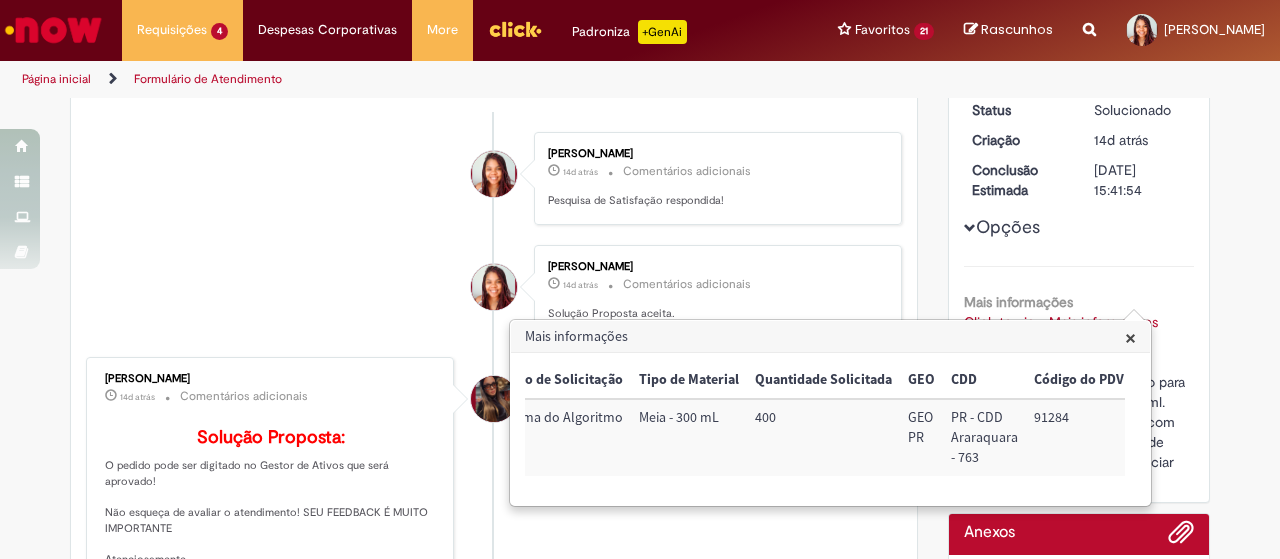 click on "91284" at bounding box center (1079, 437) 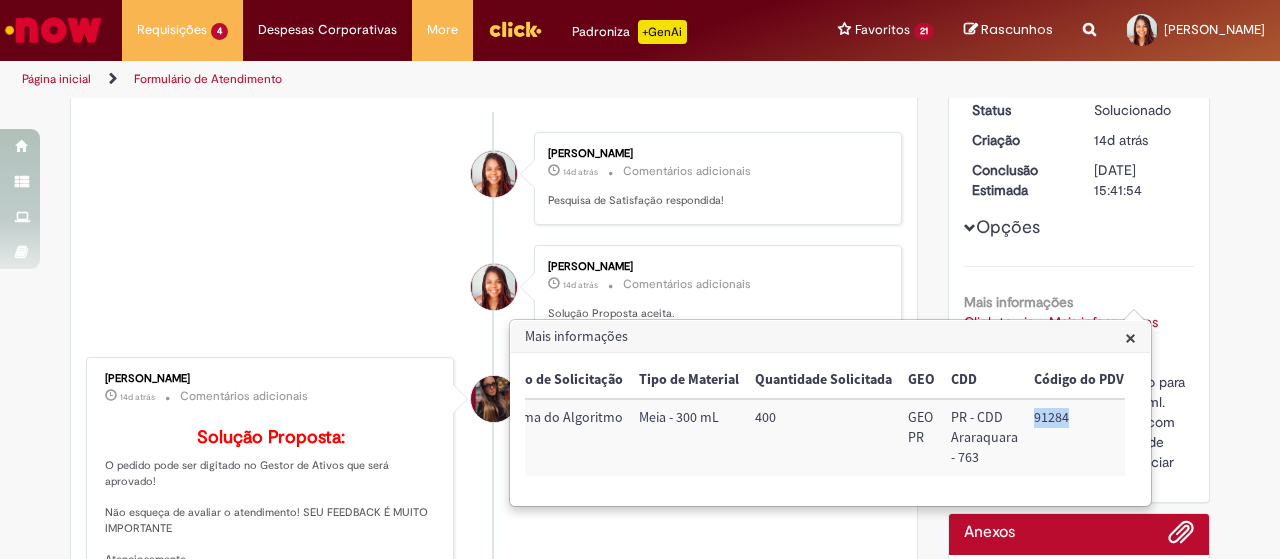 click on "91284" at bounding box center [1079, 437] 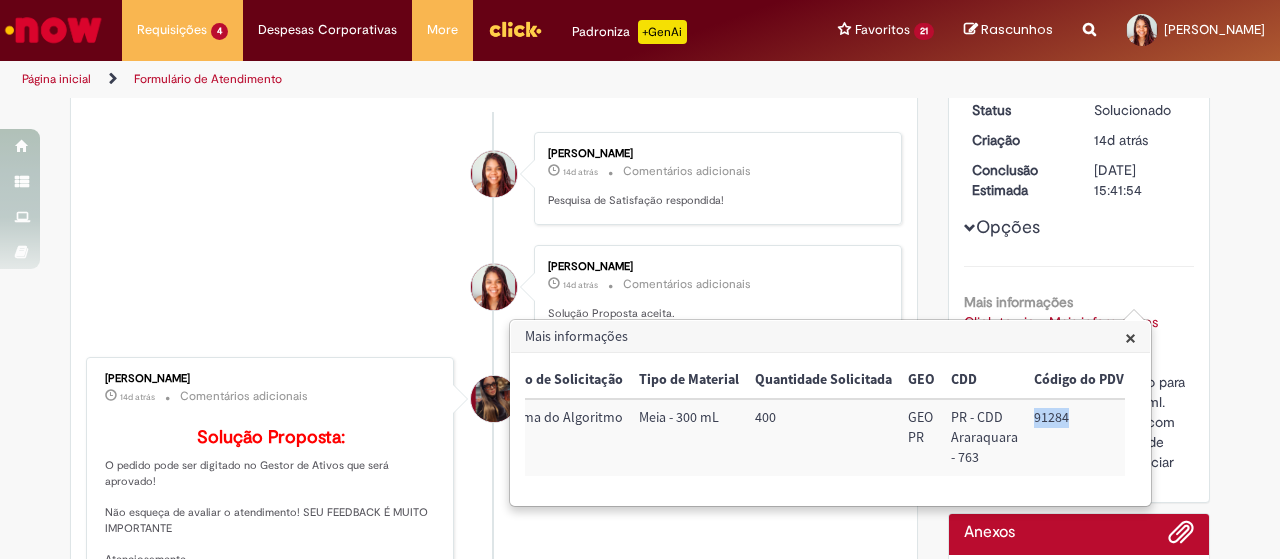 click on "×" at bounding box center [1130, 337] 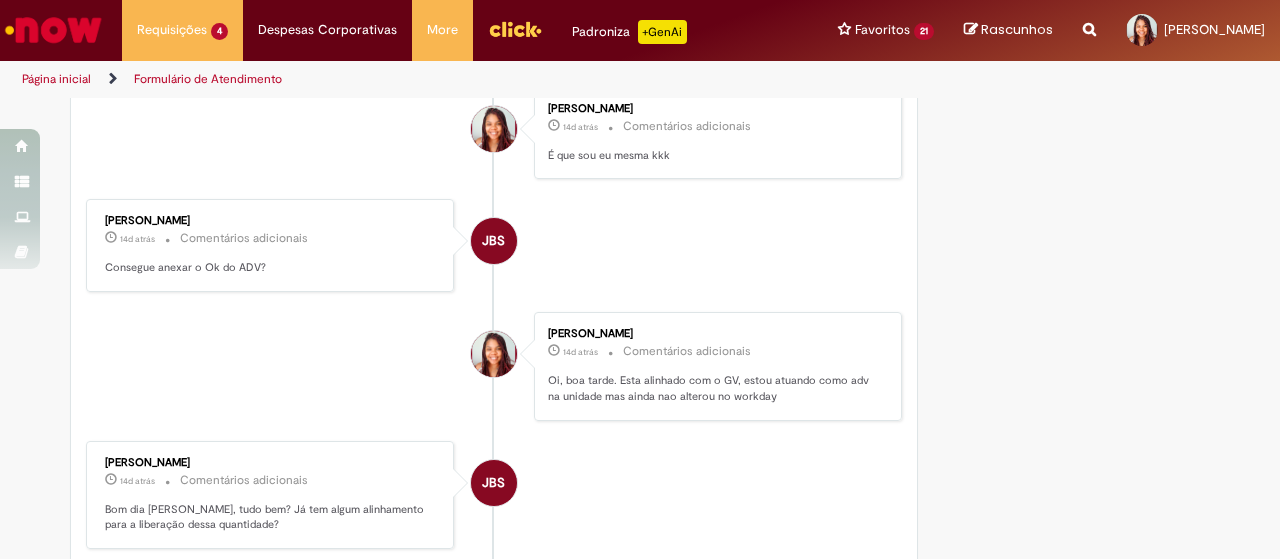 scroll, scrollTop: 1916, scrollLeft: 0, axis: vertical 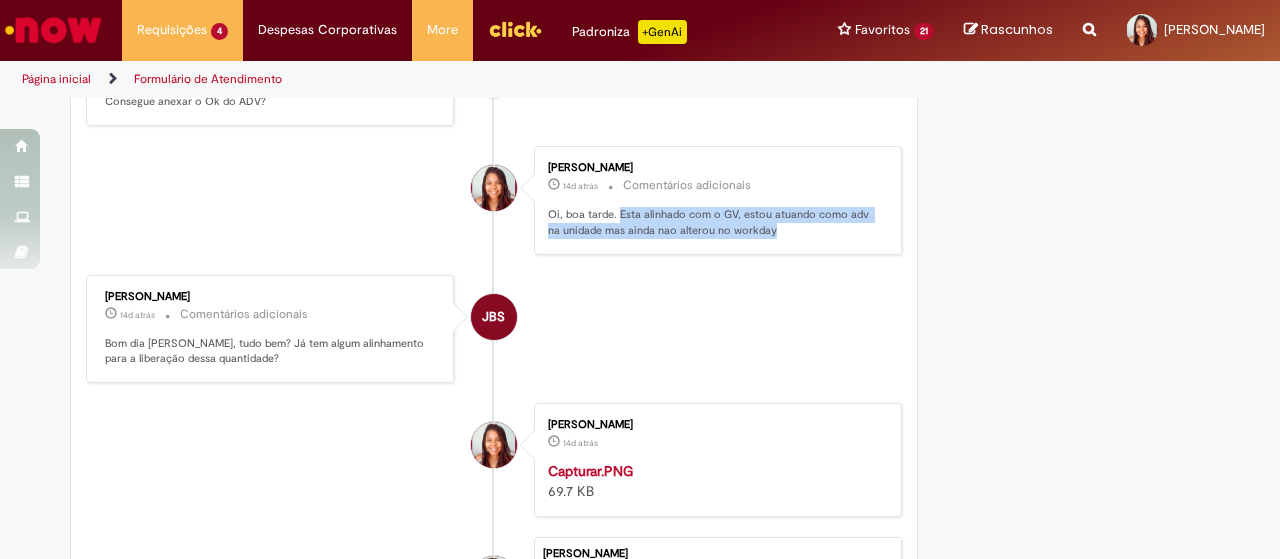 drag, startPoint x: 756, startPoint y: 255, endPoint x: 610, endPoint y: 229, distance: 148.297 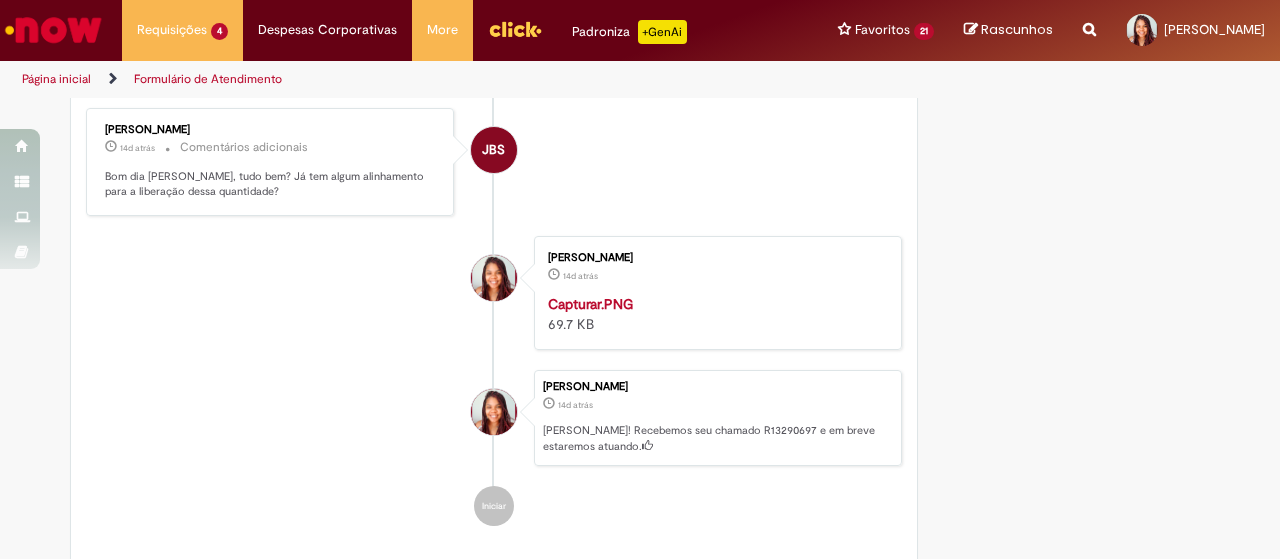 click at bounding box center (714, 294) 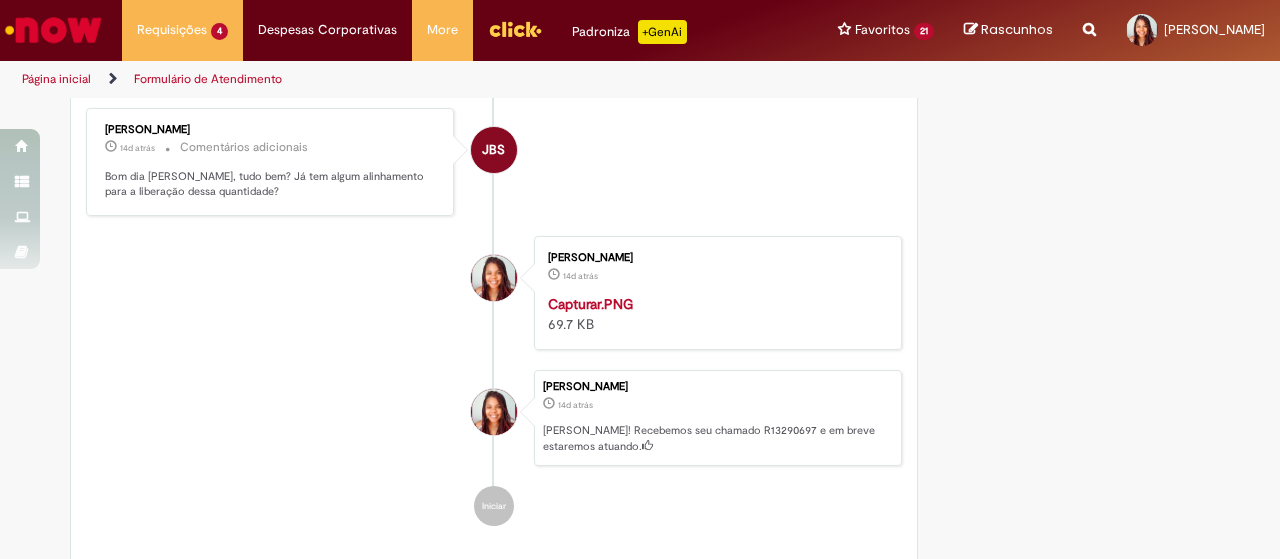 click on "Verificar Código de Barras
Aguardando Aprovação
Aguardando atendimento
Em andamento
Validação
Concluído
Solicitações de Comodato
Enviar
[PERSON_NAME]
14d atrás 14 dias atrás     Comentários adicionais
Pesquisa de Satisfação respondida!" at bounding box center [640, -696] 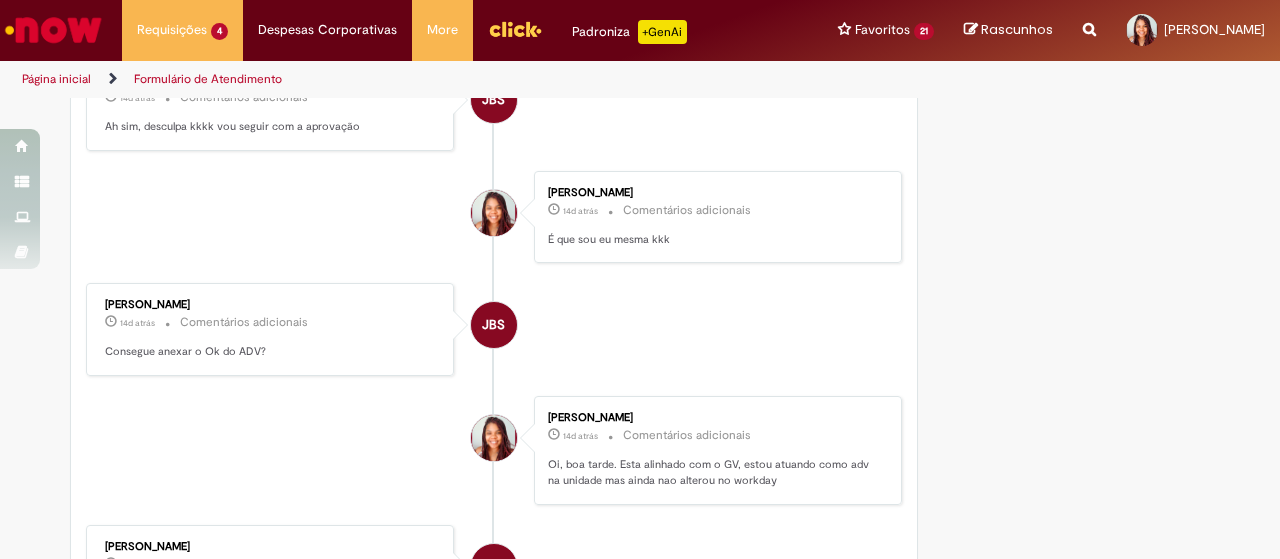 scroll, scrollTop: 1416, scrollLeft: 0, axis: vertical 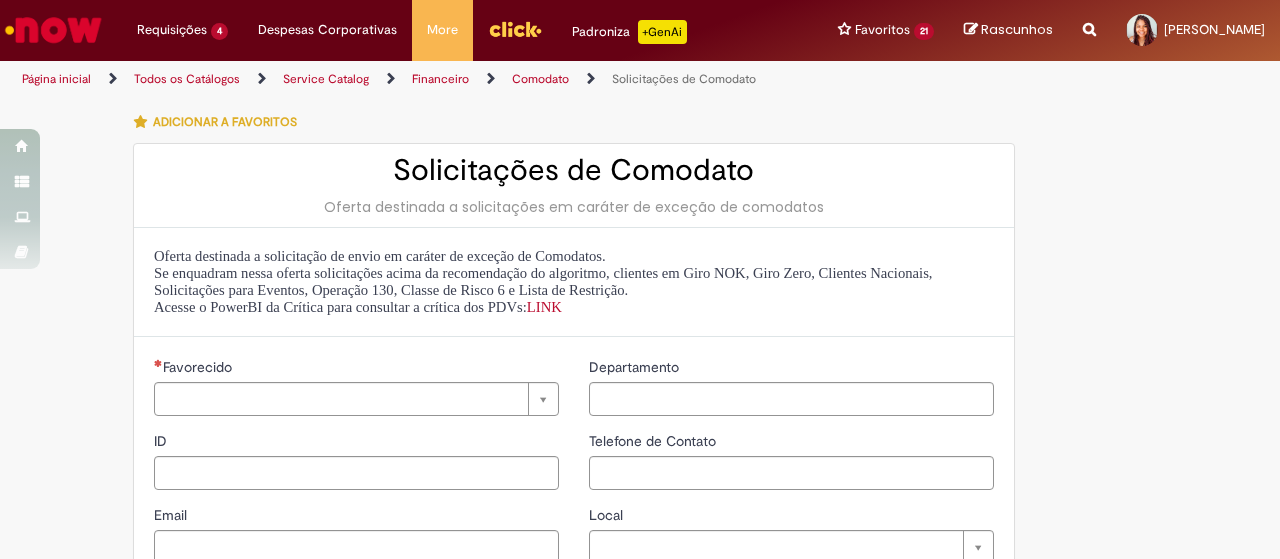 type on "********" 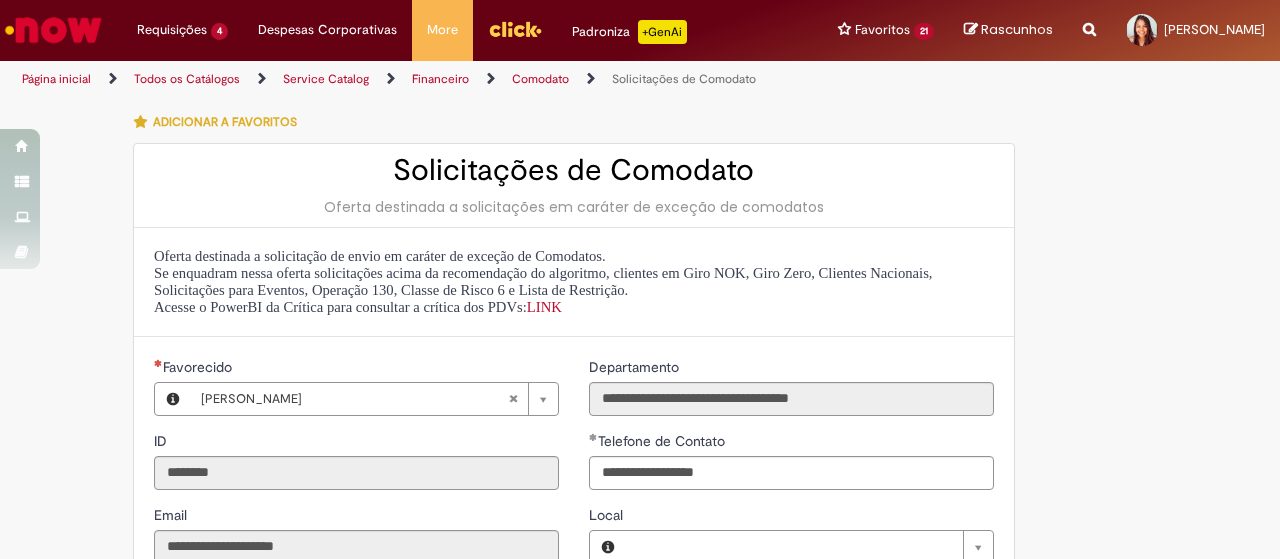 type on "**********" 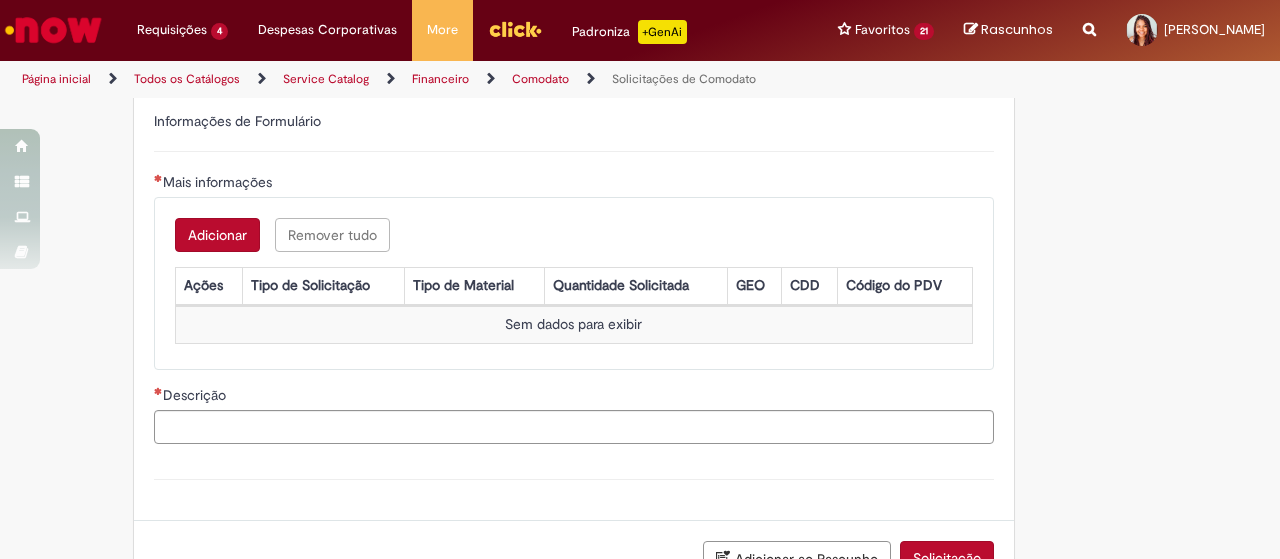 scroll, scrollTop: 729, scrollLeft: 0, axis: vertical 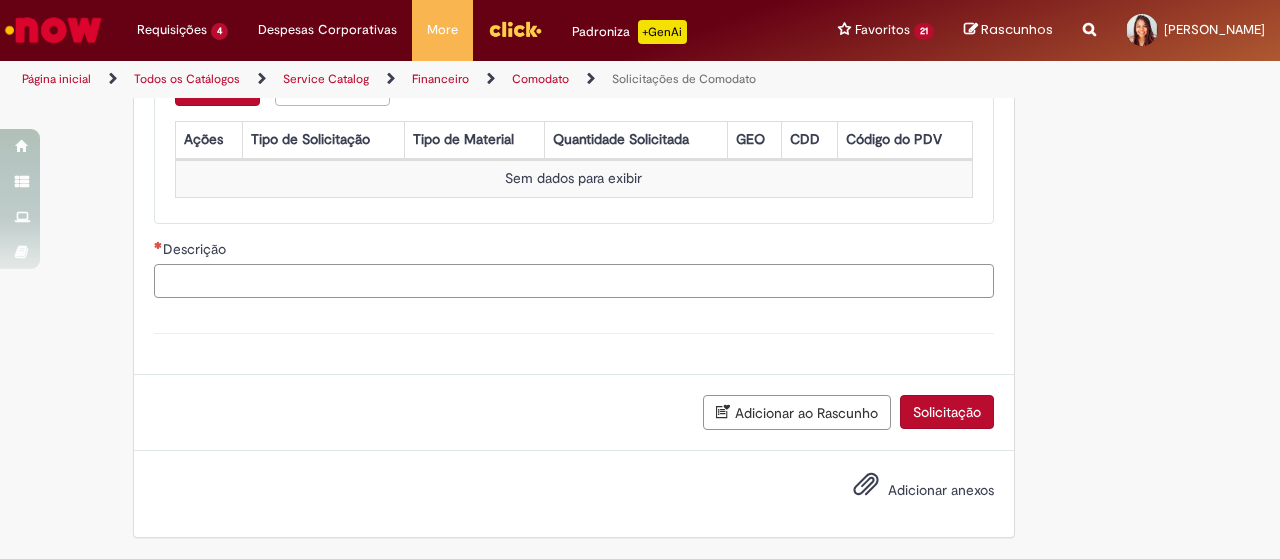 click on "Descrição" at bounding box center [574, 281] 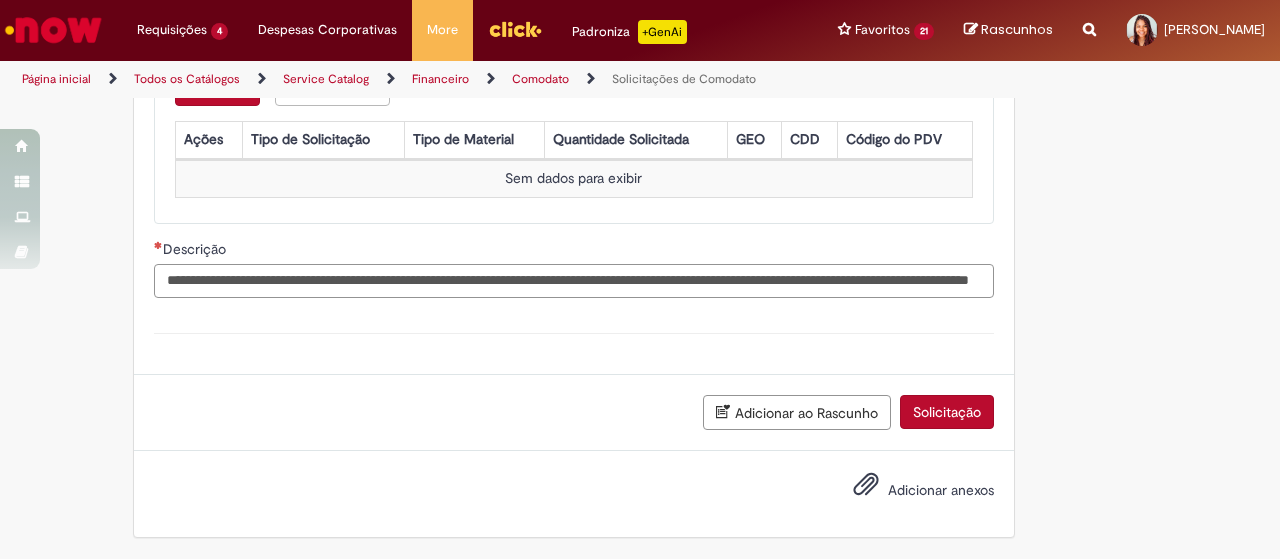 scroll, scrollTop: 0, scrollLeft: 242, axis: horizontal 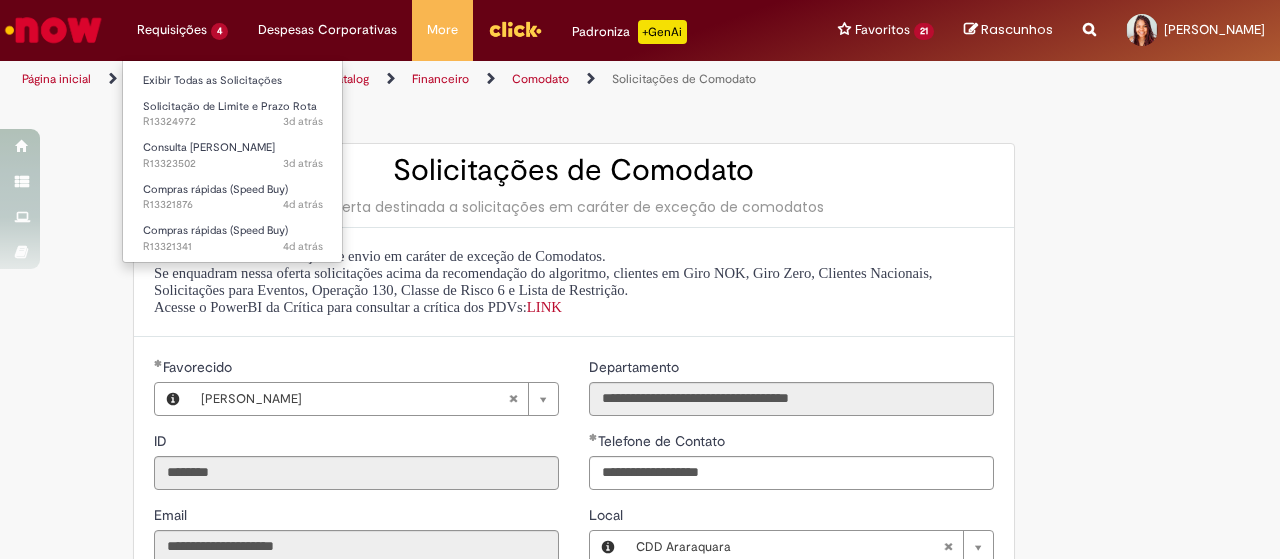 type on "**********" 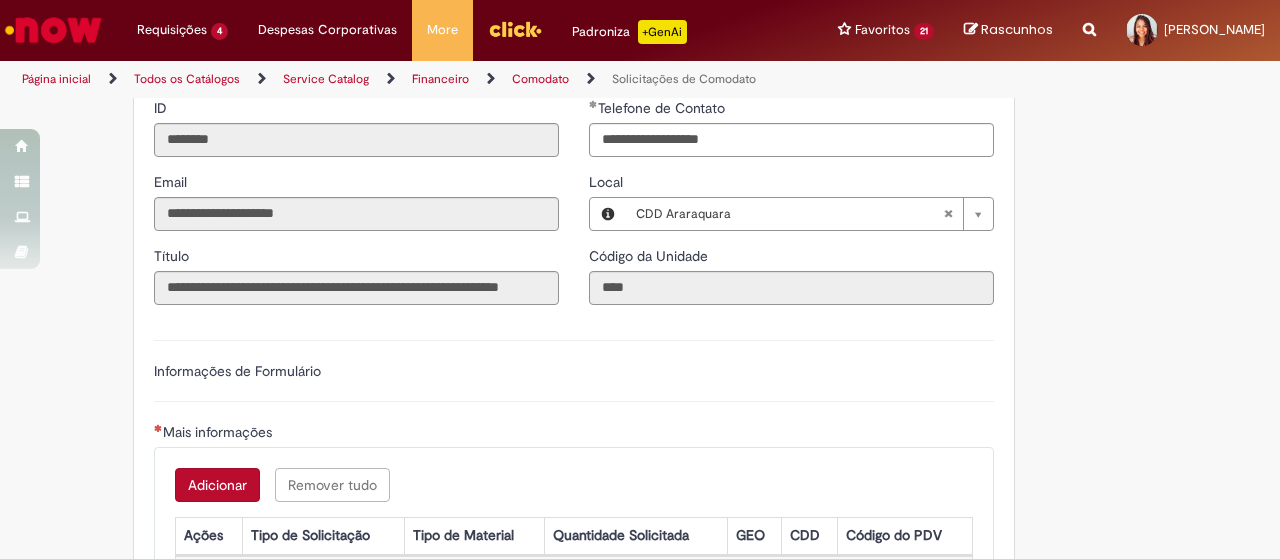 scroll, scrollTop: 416, scrollLeft: 0, axis: vertical 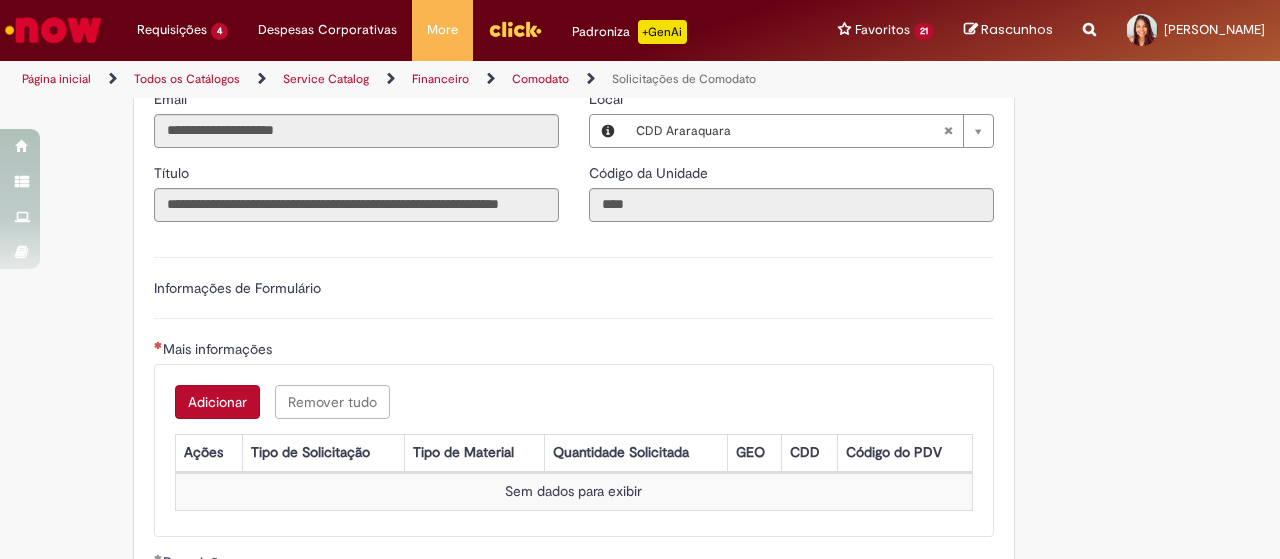 click on "Adicionar" at bounding box center (217, 402) 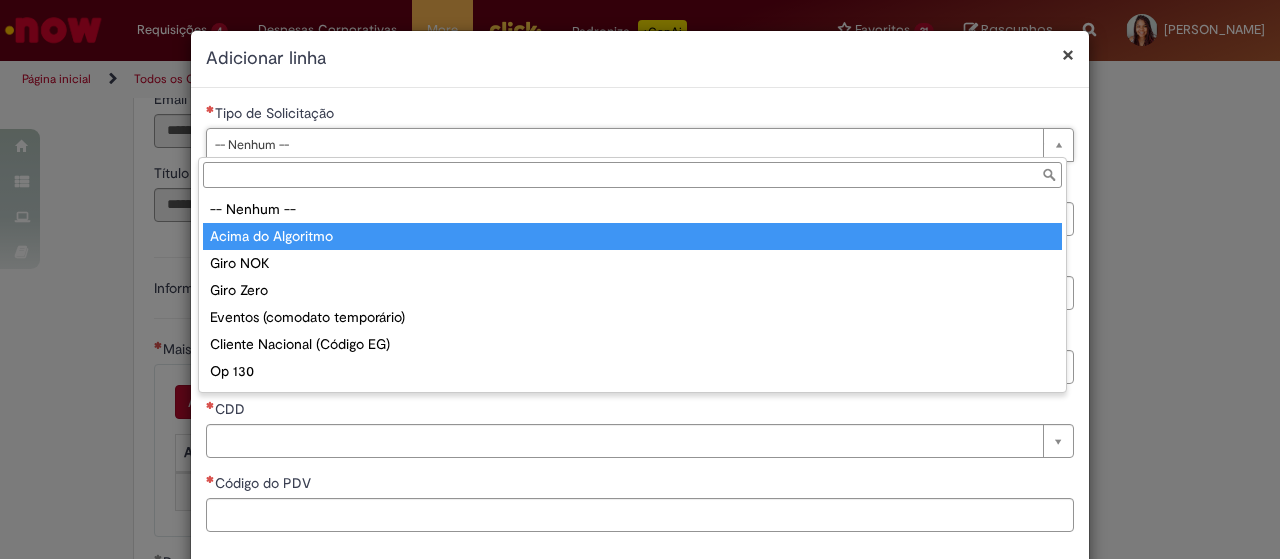 type on "**********" 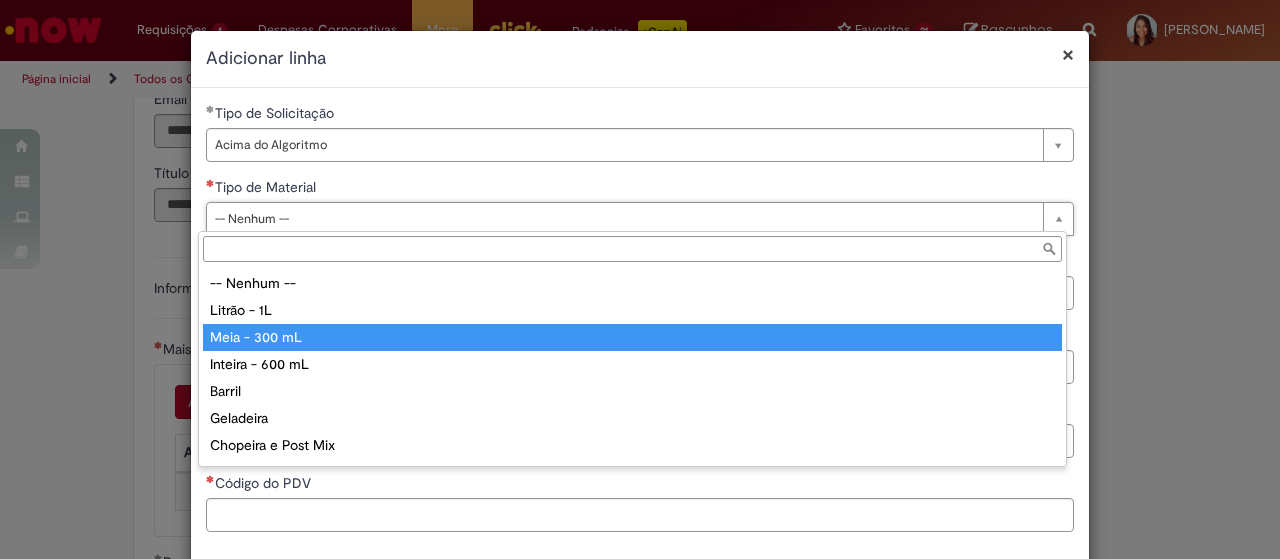 type on "**********" 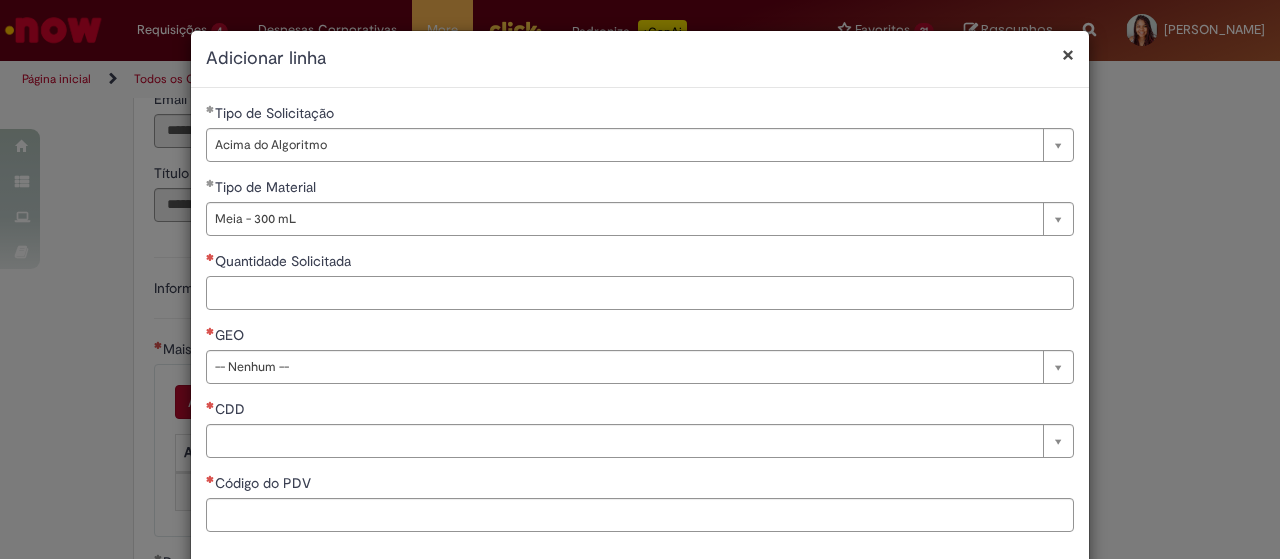 click on "Quantidade Solicitada" at bounding box center [640, 293] 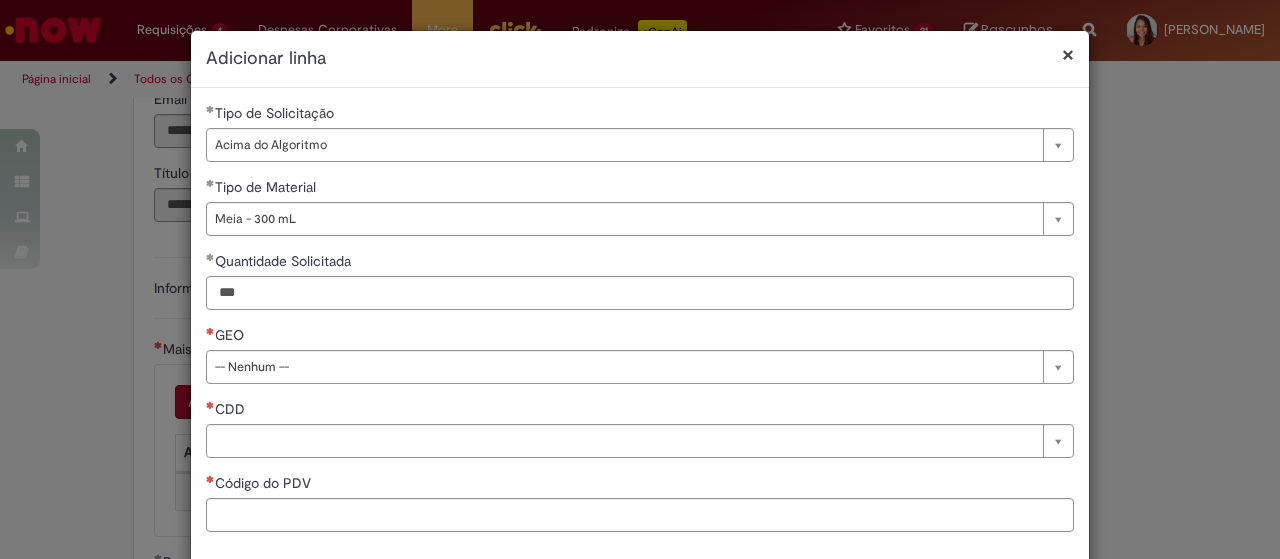 type on "***" 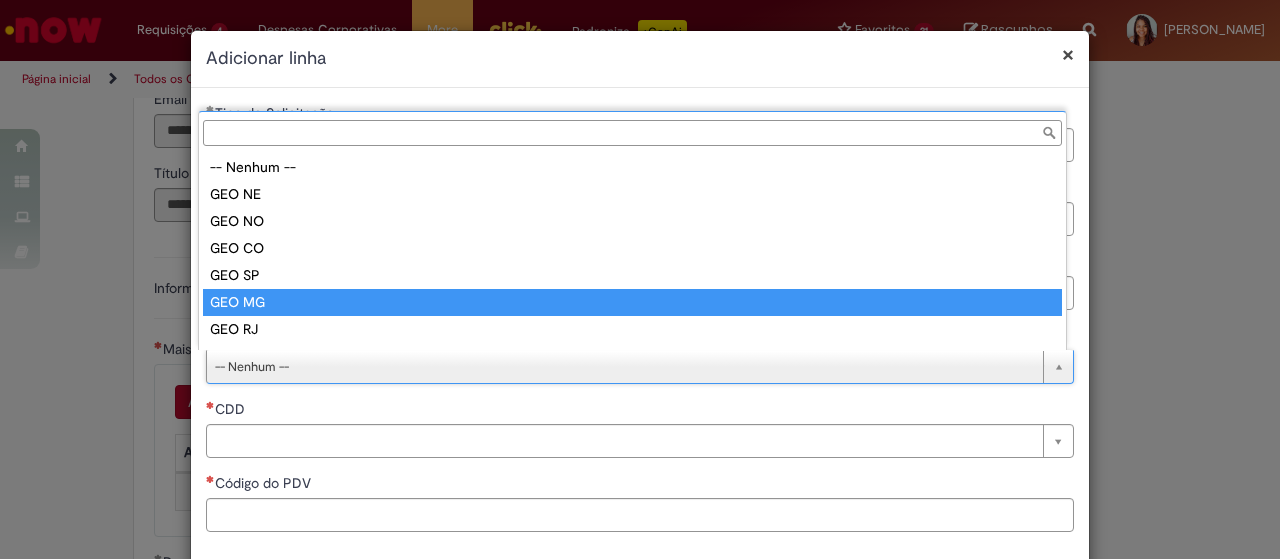 scroll, scrollTop: 50, scrollLeft: 0, axis: vertical 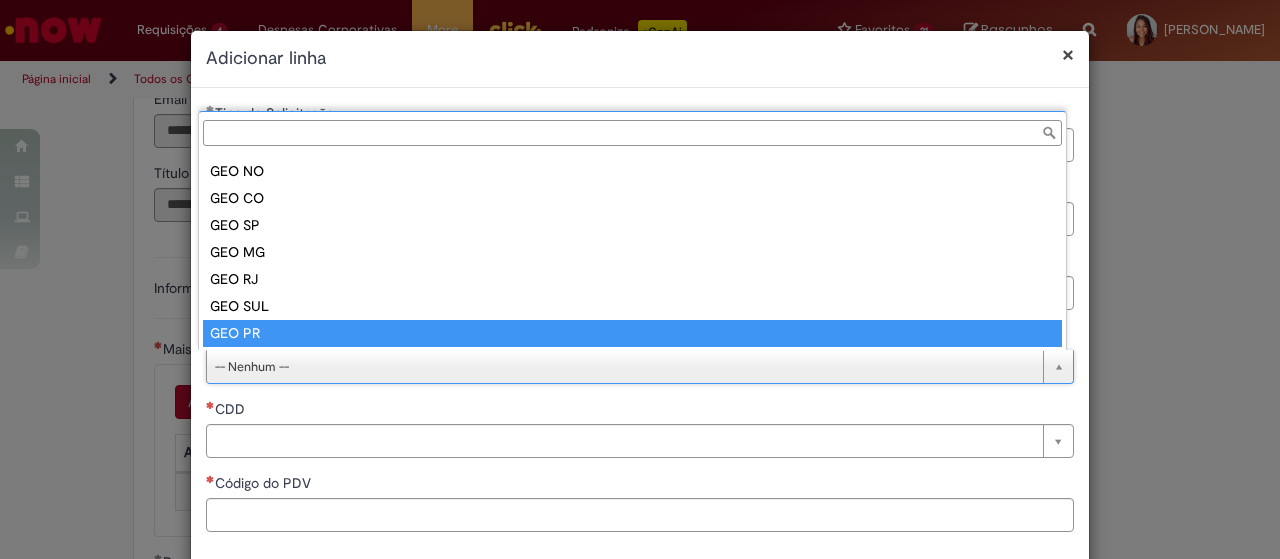 type on "******" 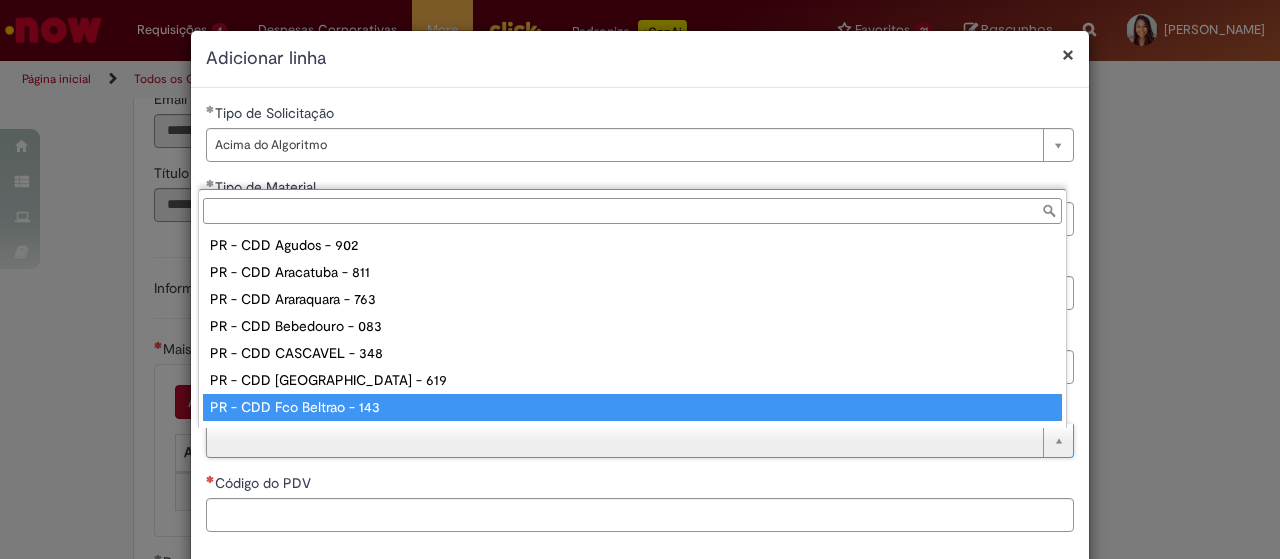 scroll, scrollTop: 16, scrollLeft: 0, axis: vertical 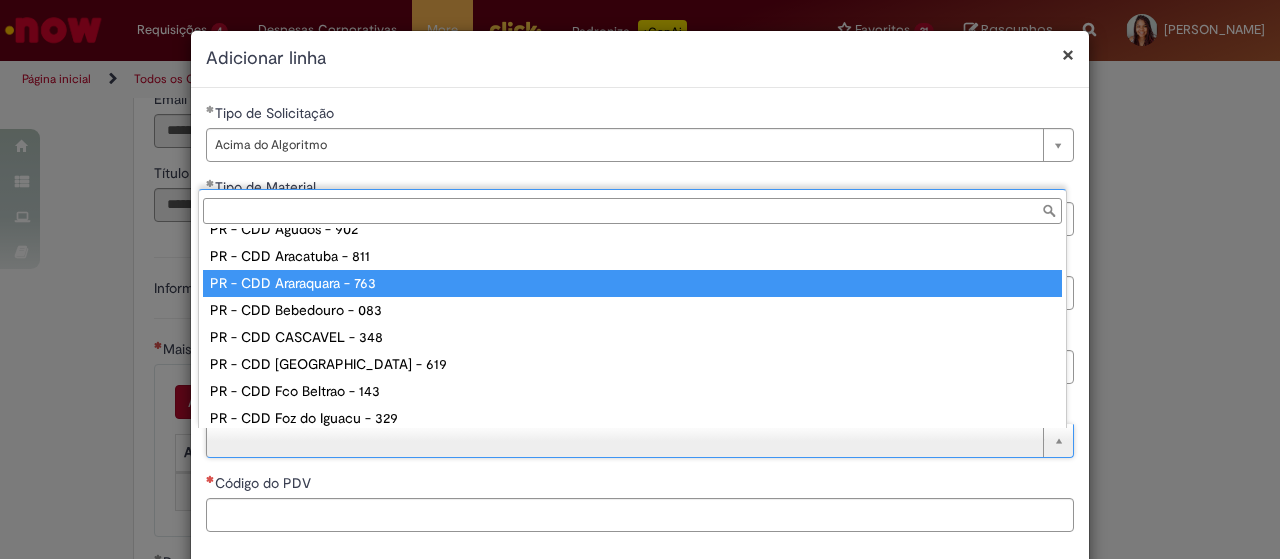 type on "**********" 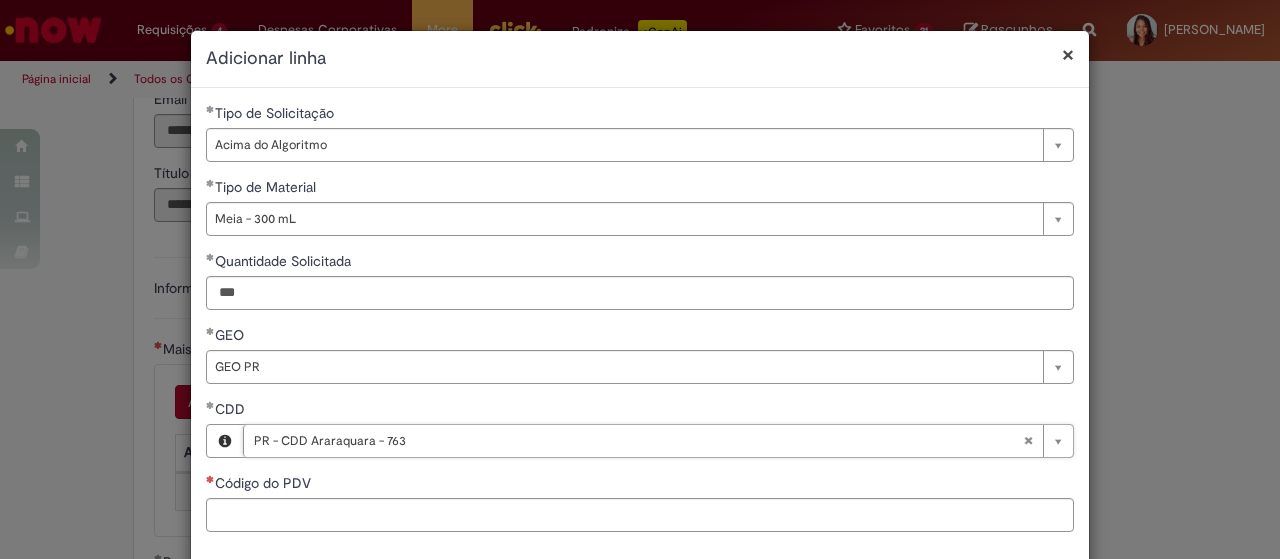 scroll, scrollTop: 96, scrollLeft: 0, axis: vertical 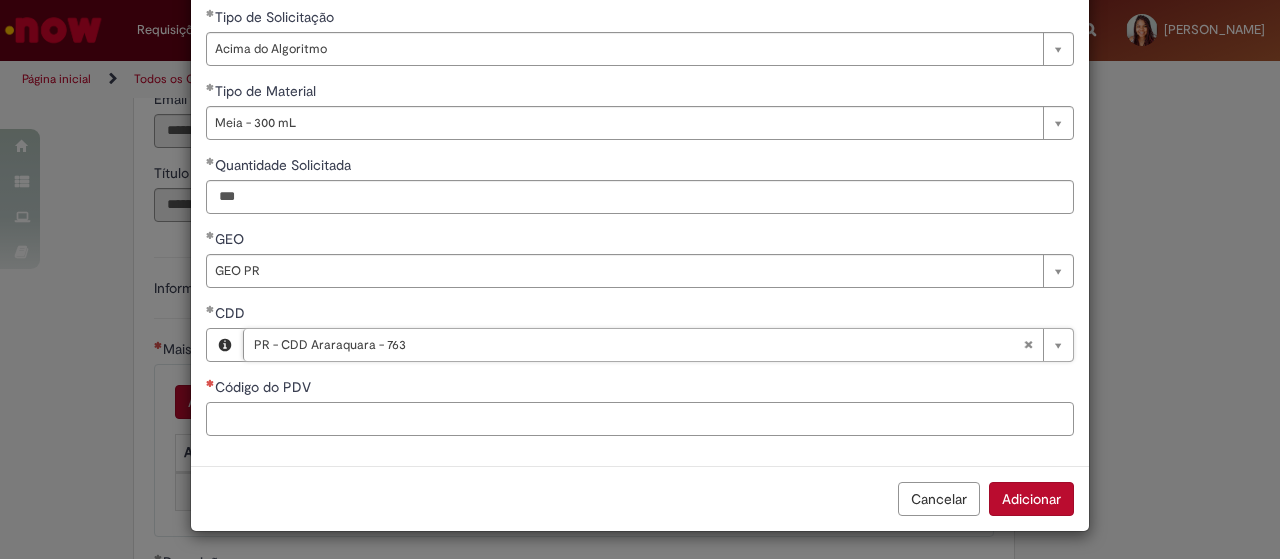 click on "Código do PDV" at bounding box center (640, 419) 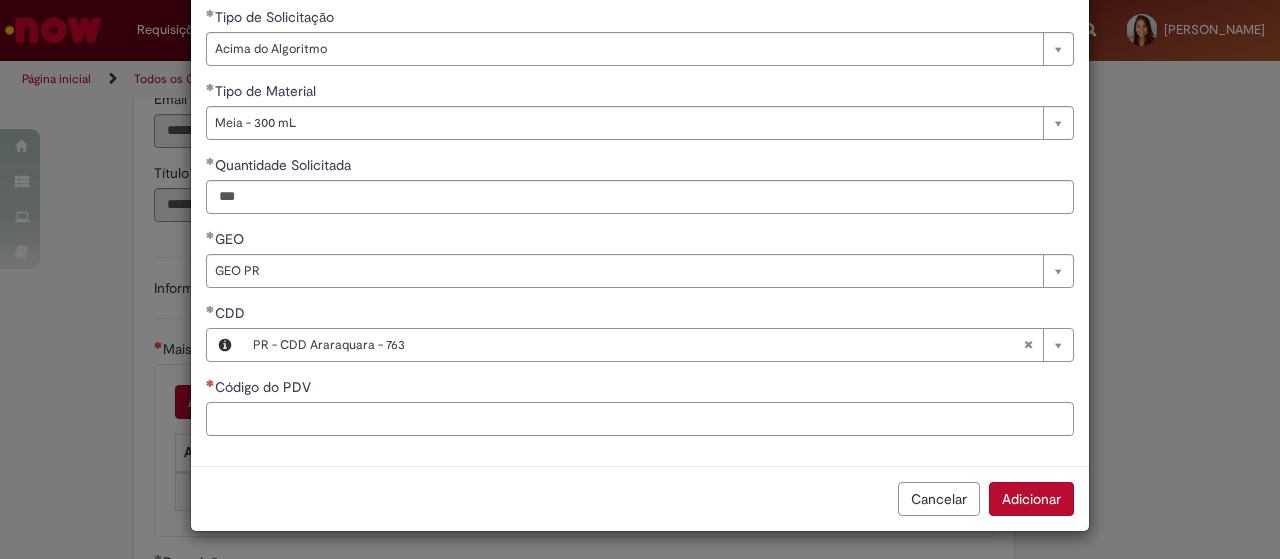 paste on "*****" 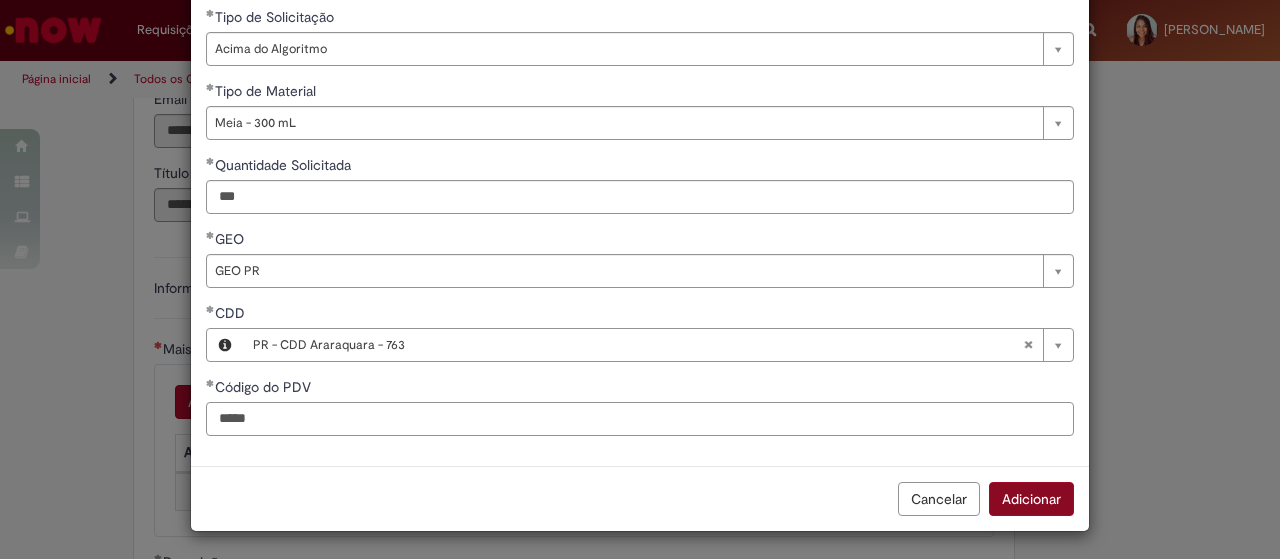 type on "*****" 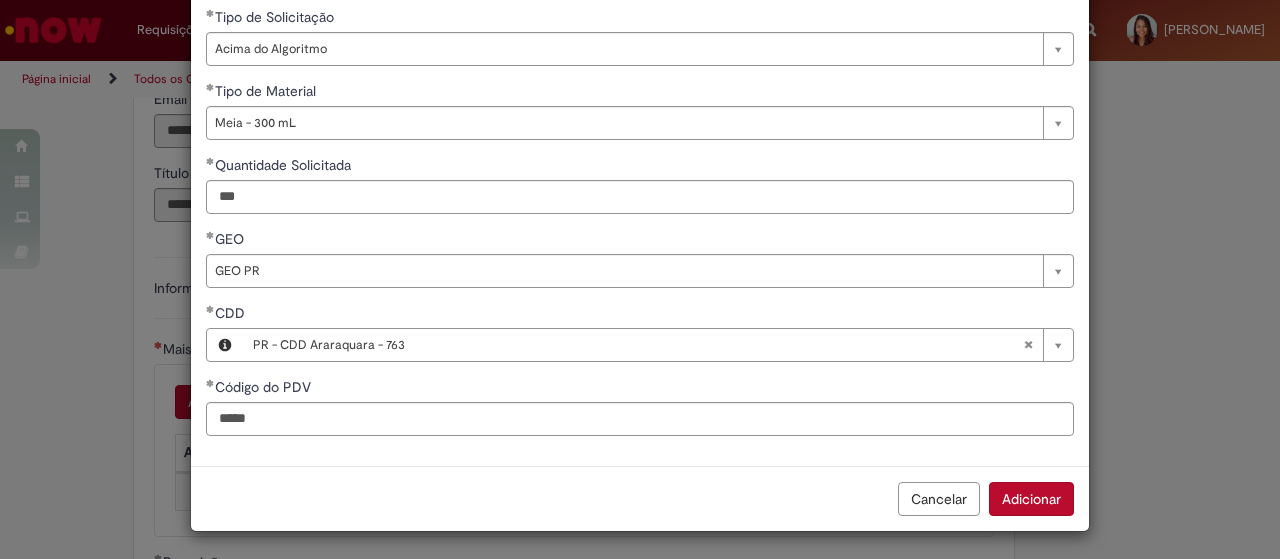 click on "Adicionar" at bounding box center (1031, 499) 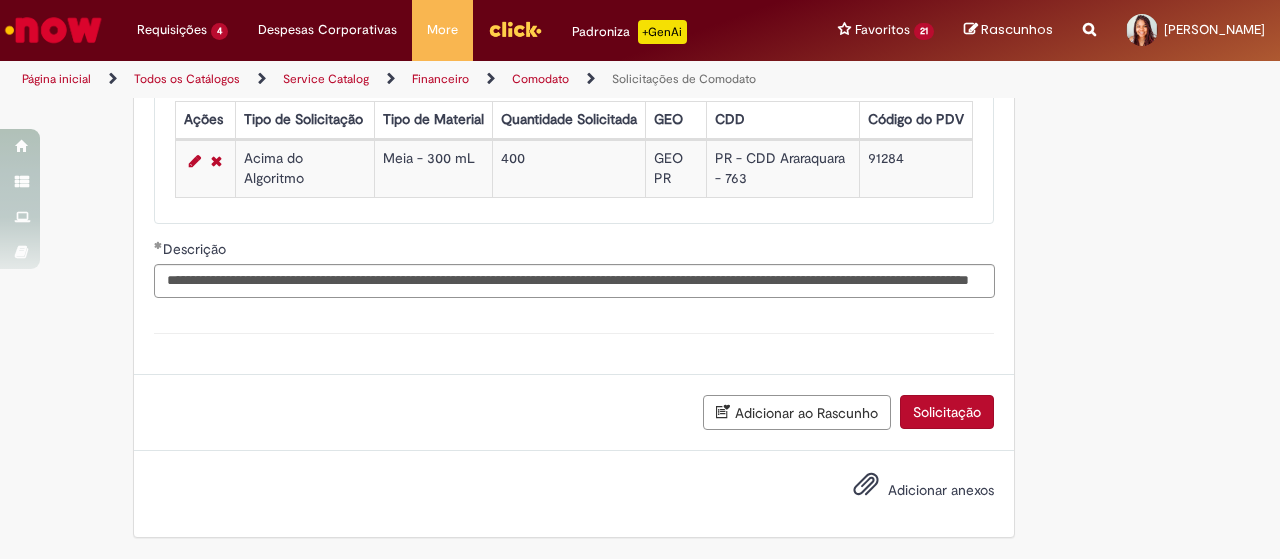 scroll, scrollTop: 416, scrollLeft: 0, axis: vertical 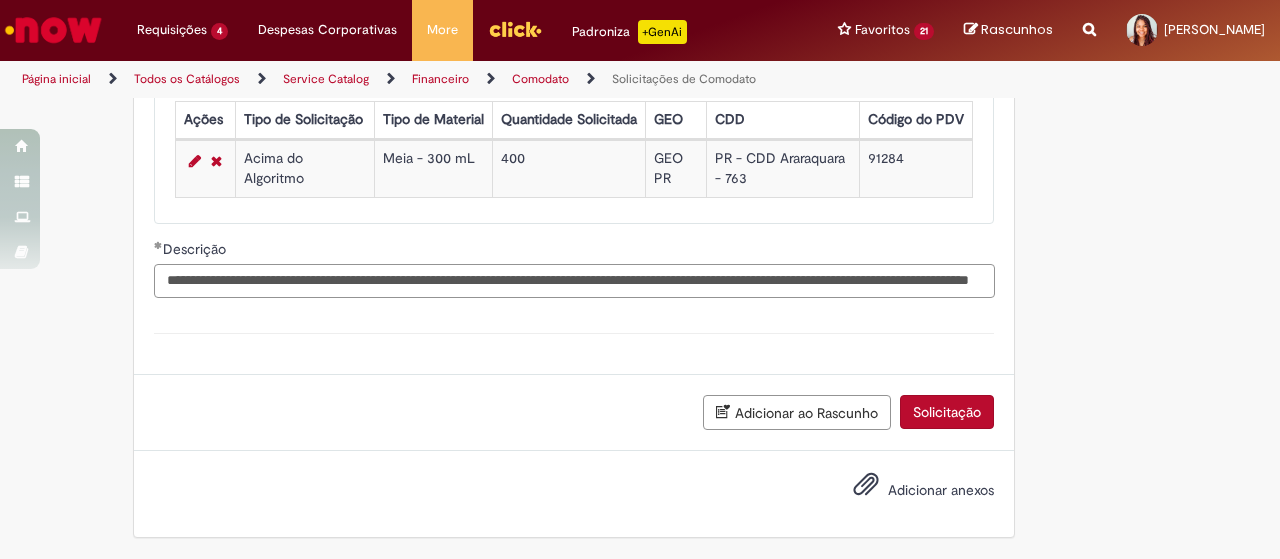 click on "**********" at bounding box center (574, 281) 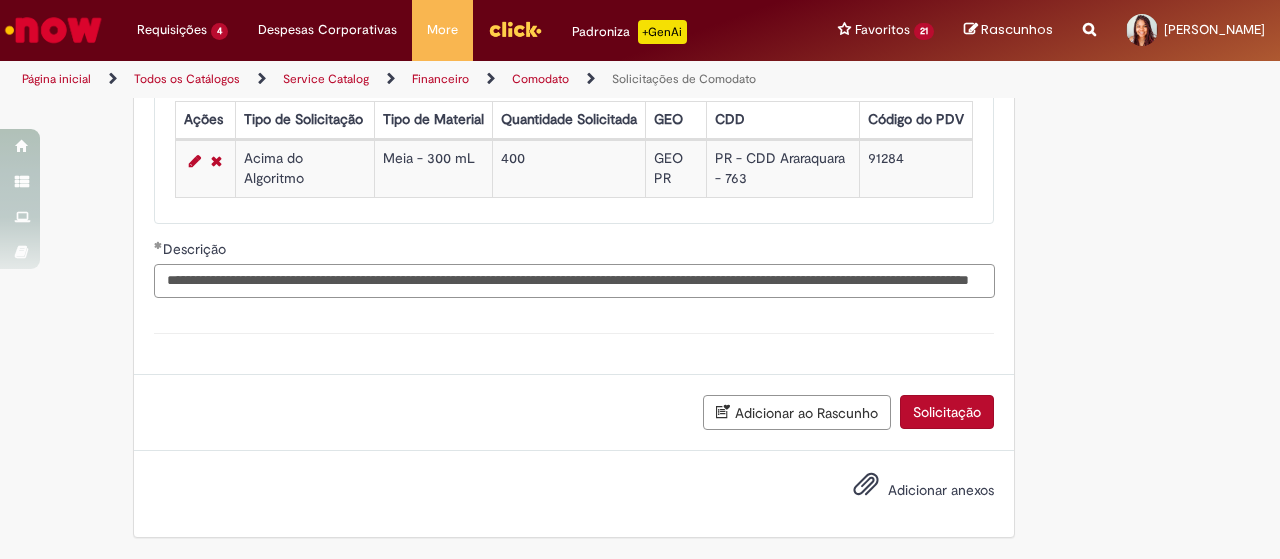 scroll, scrollTop: 0, scrollLeft: 242, axis: horizontal 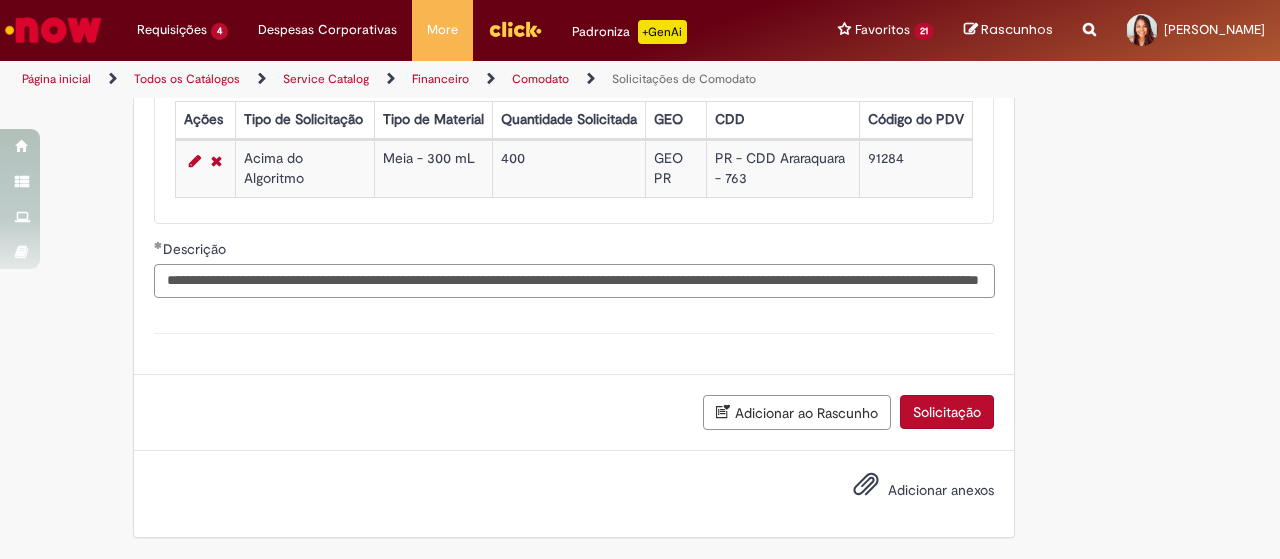 paste on "**********" 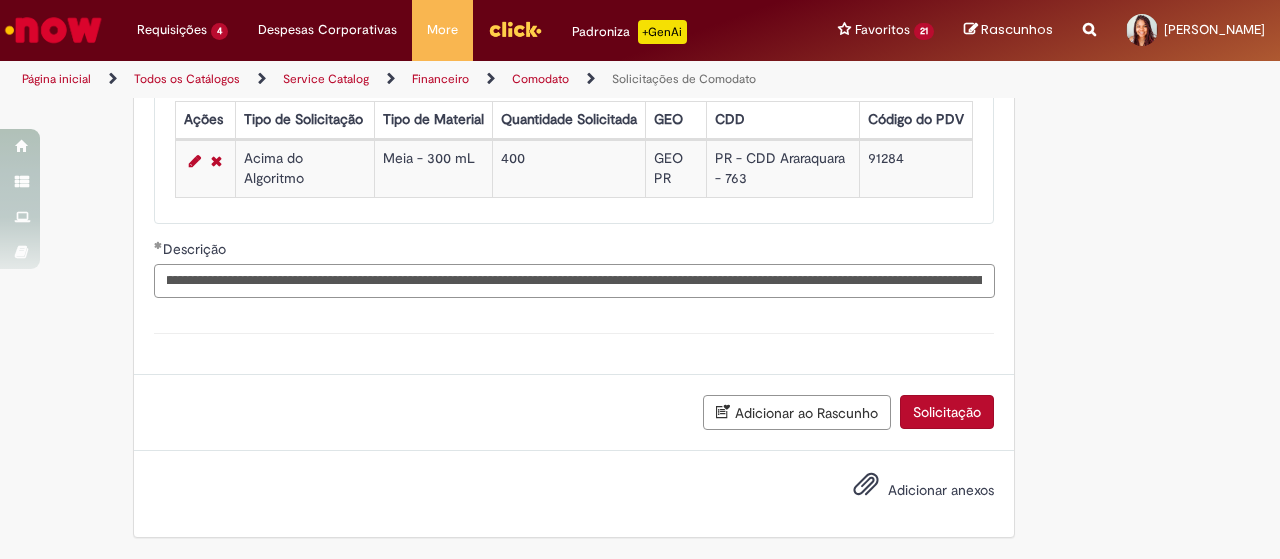scroll, scrollTop: 0, scrollLeft: 850, axis: horizontal 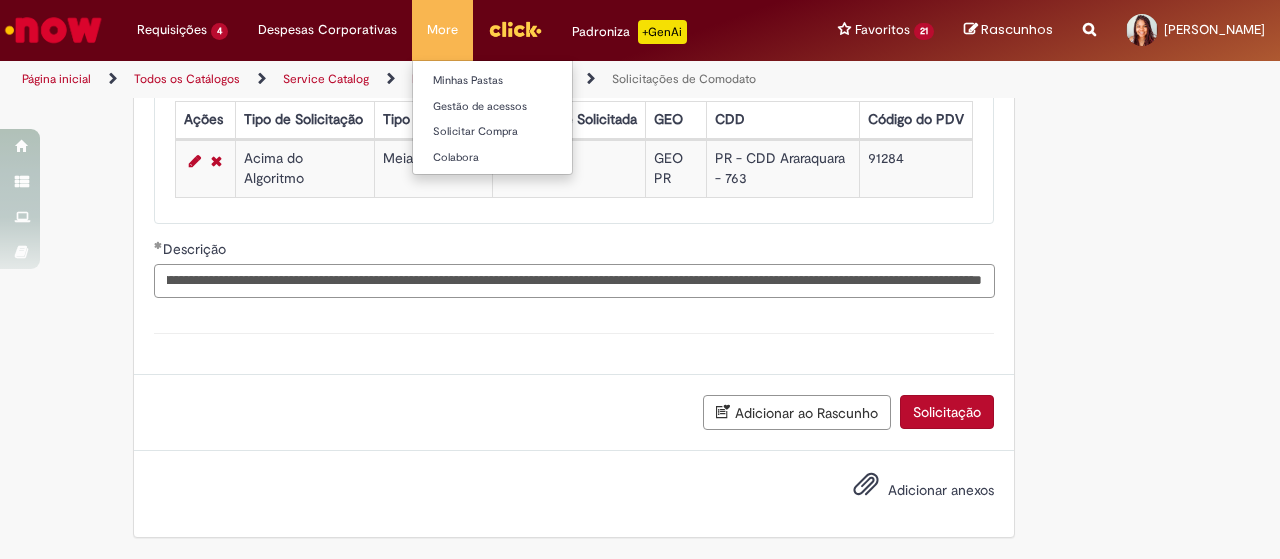 type on "**********" 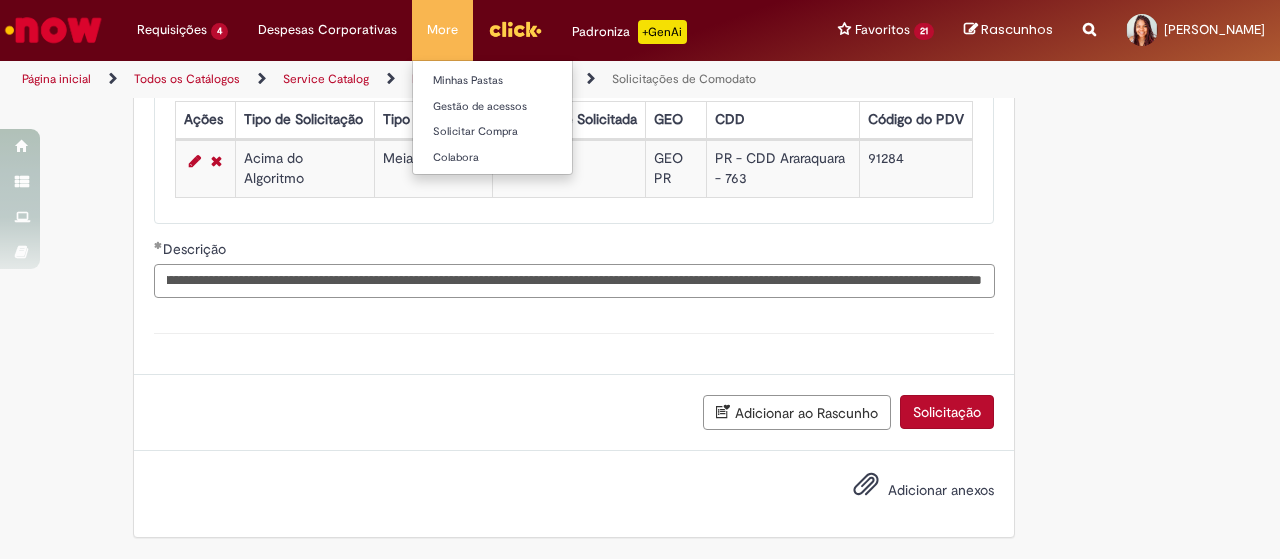 scroll, scrollTop: 0, scrollLeft: 0, axis: both 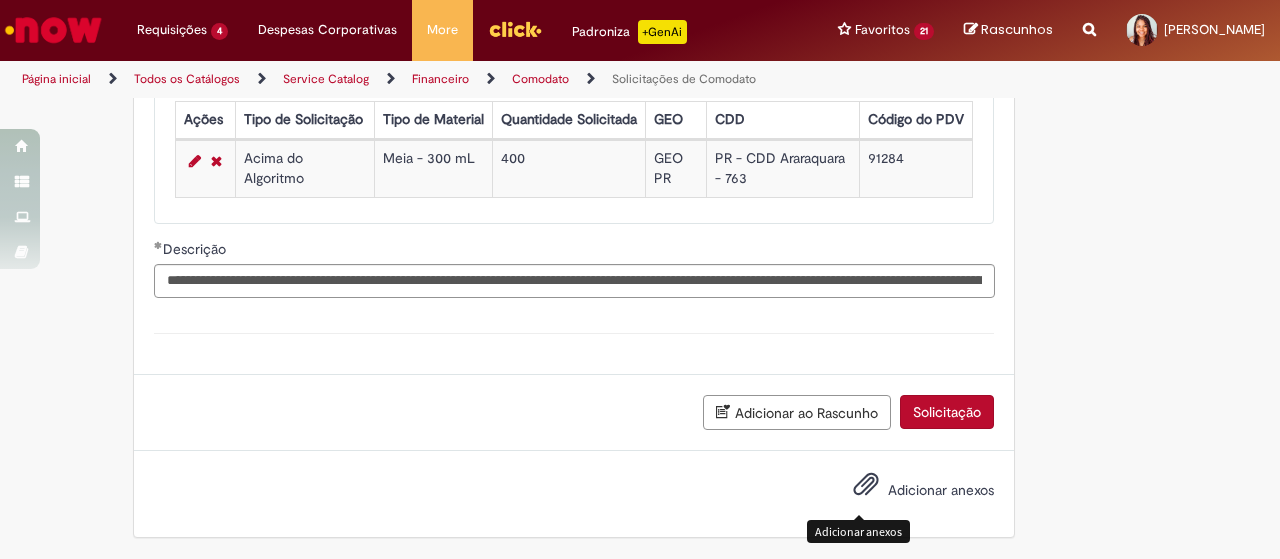 click at bounding box center (866, 485) 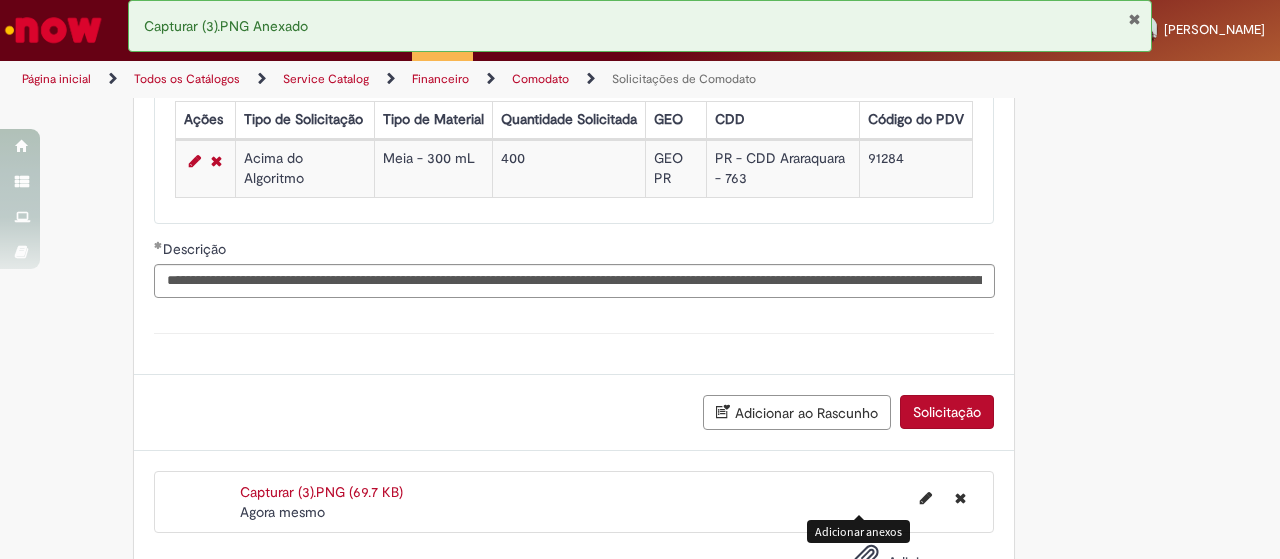 click on "Solicitação" at bounding box center (947, 412) 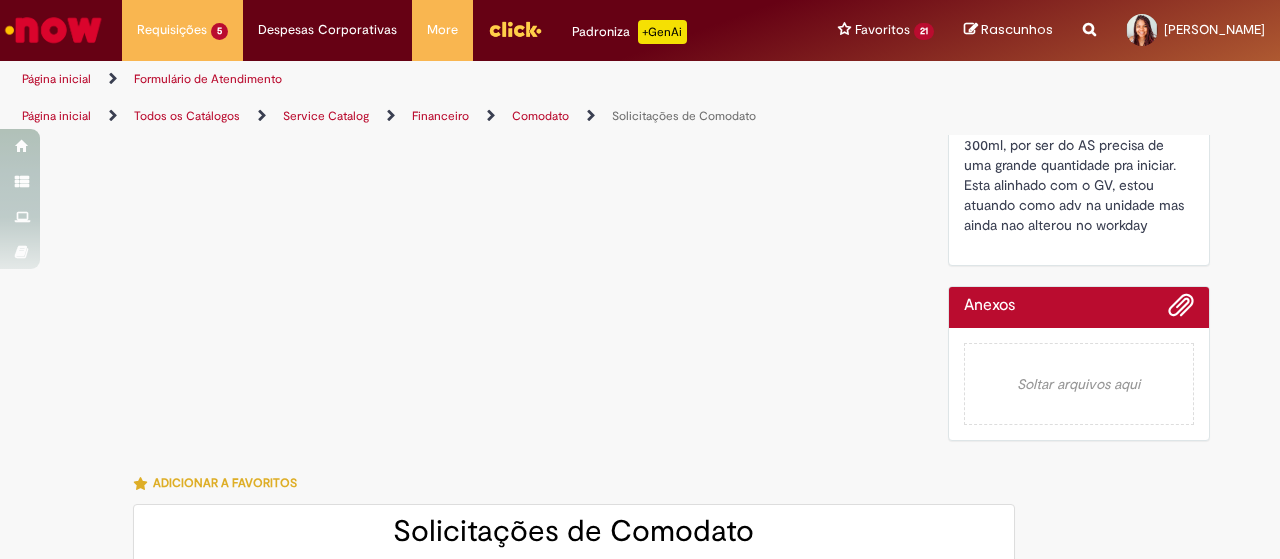 scroll, scrollTop: 0, scrollLeft: 0, axis: both 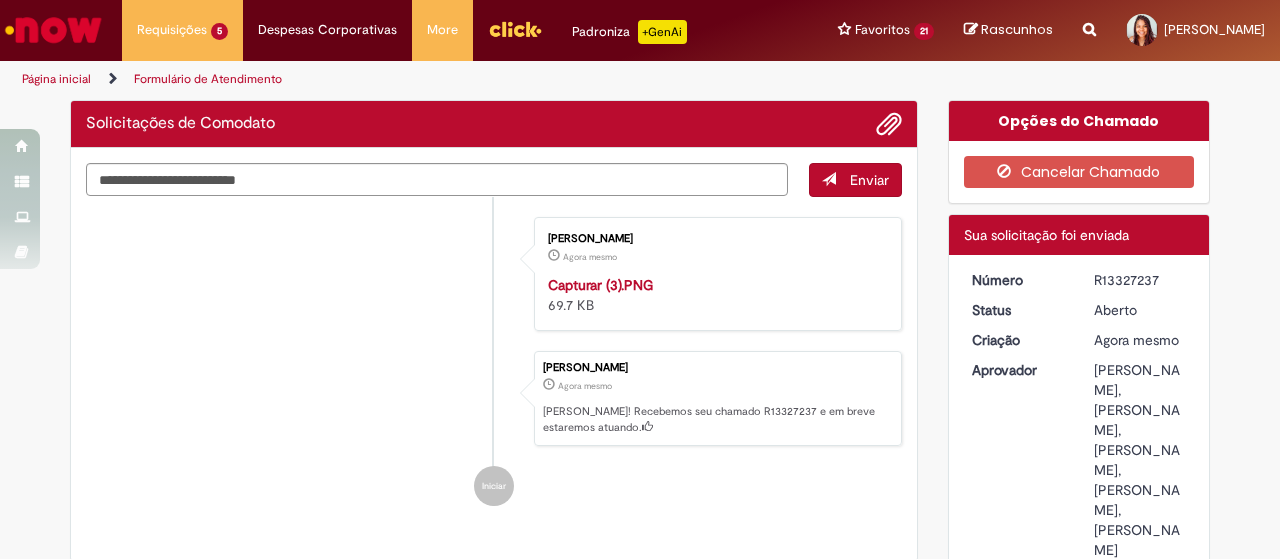 click on "Opções
Mais informações
Click to view Mais informações   Click to view Mais informações
Descrição
Solicito exceção de comodato para PDV 91284 em 400cx de 300ml. PDV vai começar a trabalhar com 300ml, por ser do AS precisa de uma grande quantidade pra iniciar. Esta alinhado com o GV, estou atuando como adv na unidade mas ainda nao alterou no workday" at bounding box center [1079, 581] 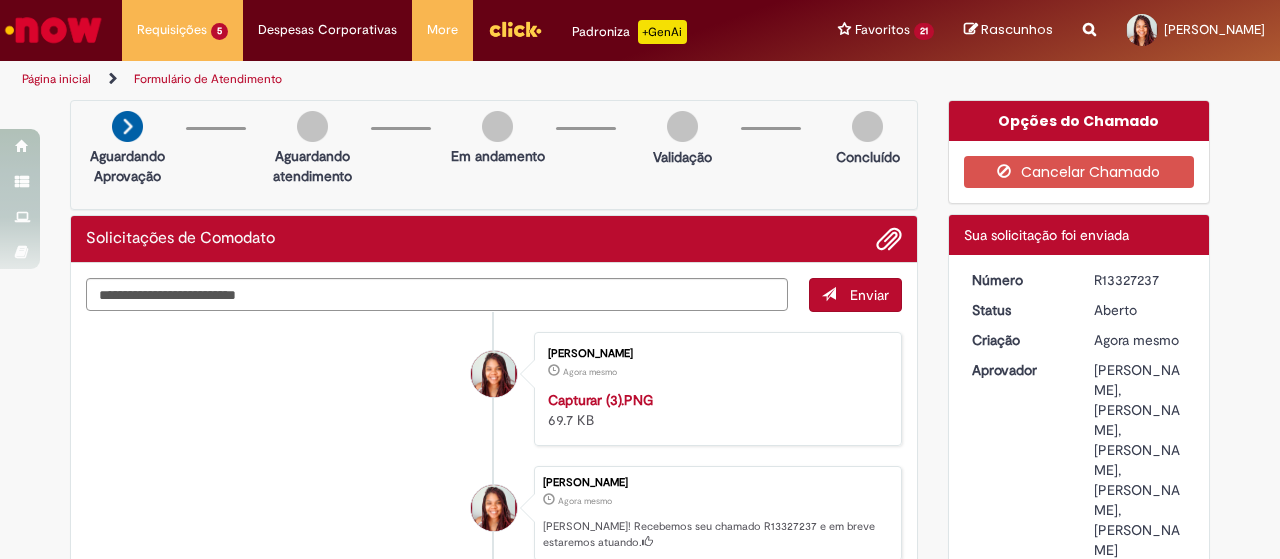 click on "R13327237" at bounding box center (1140, 280) 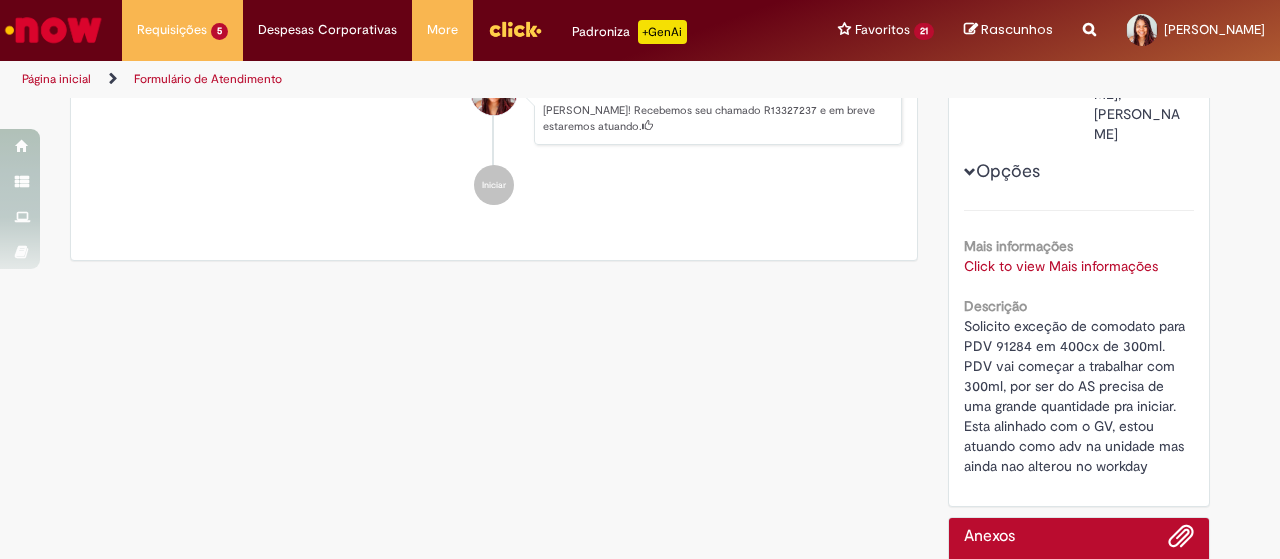 scroll, scrollTop: 500, scrollLeft: 0, axis: vertical 